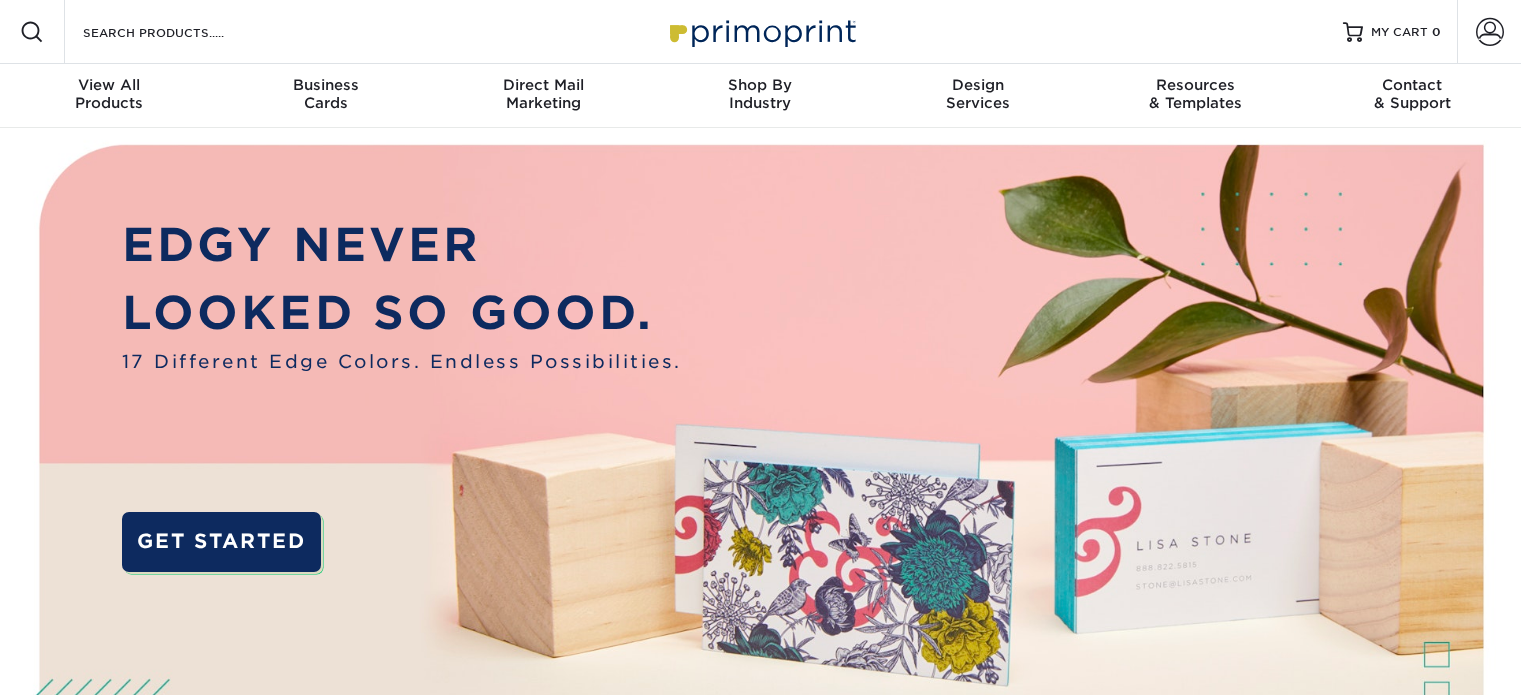 scroll, scrollTop: 0, scrollLeft: 0, axis: both 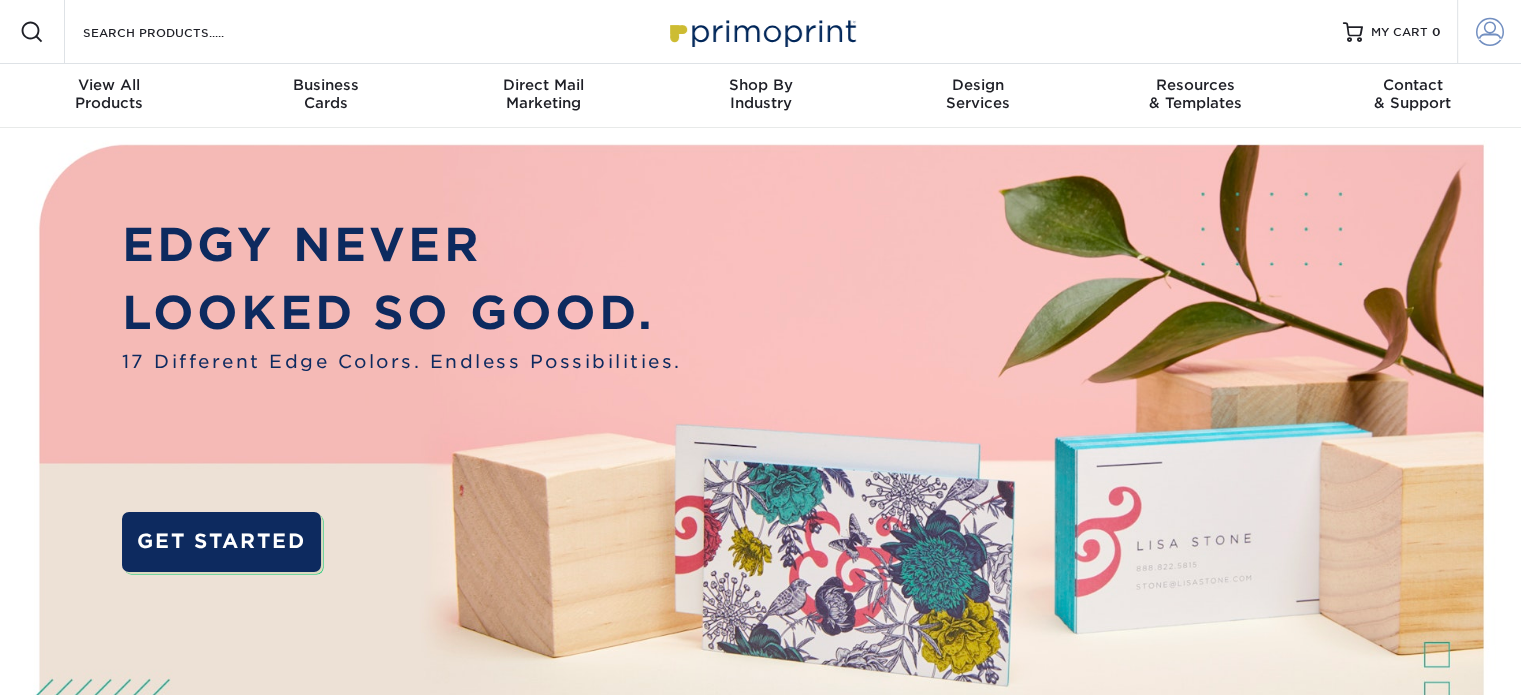 type on "[EMAIL]" 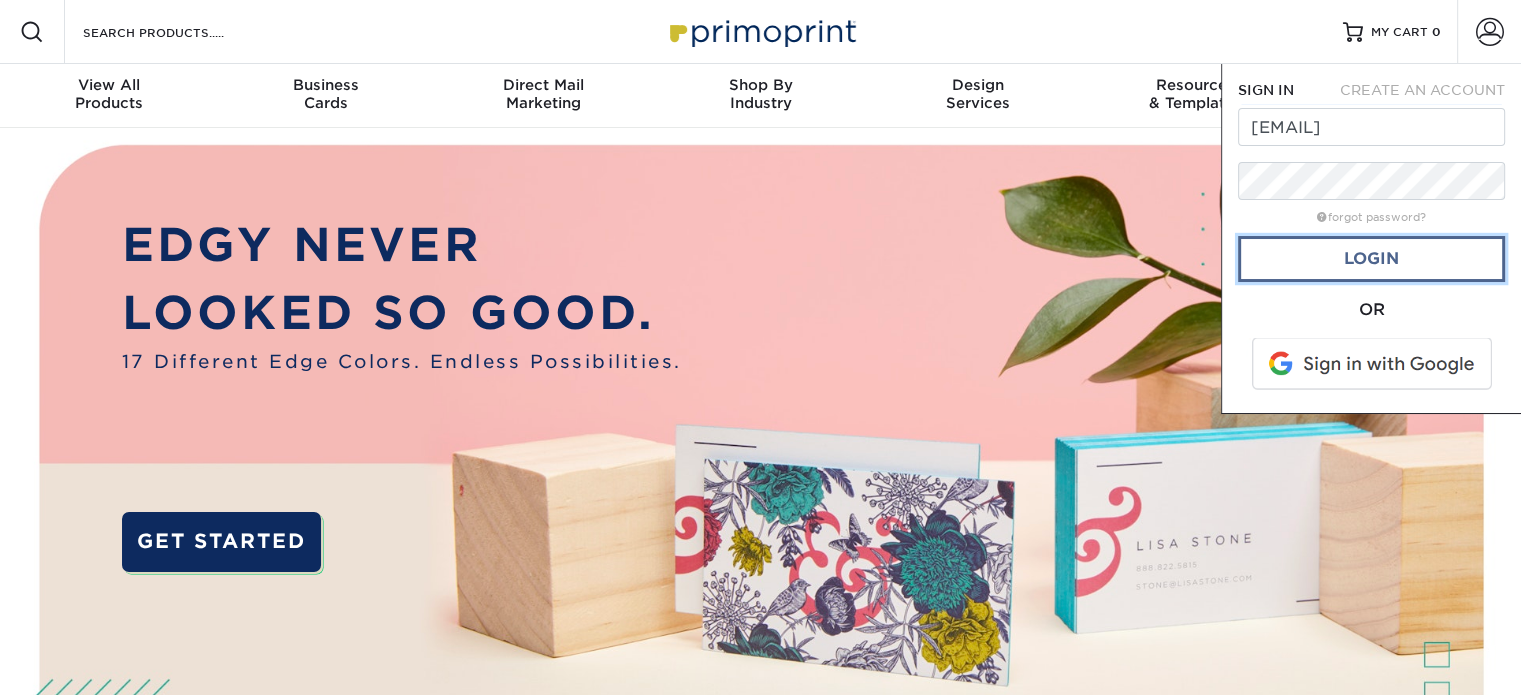 click on "Login" at bounding box center (1371, 259) 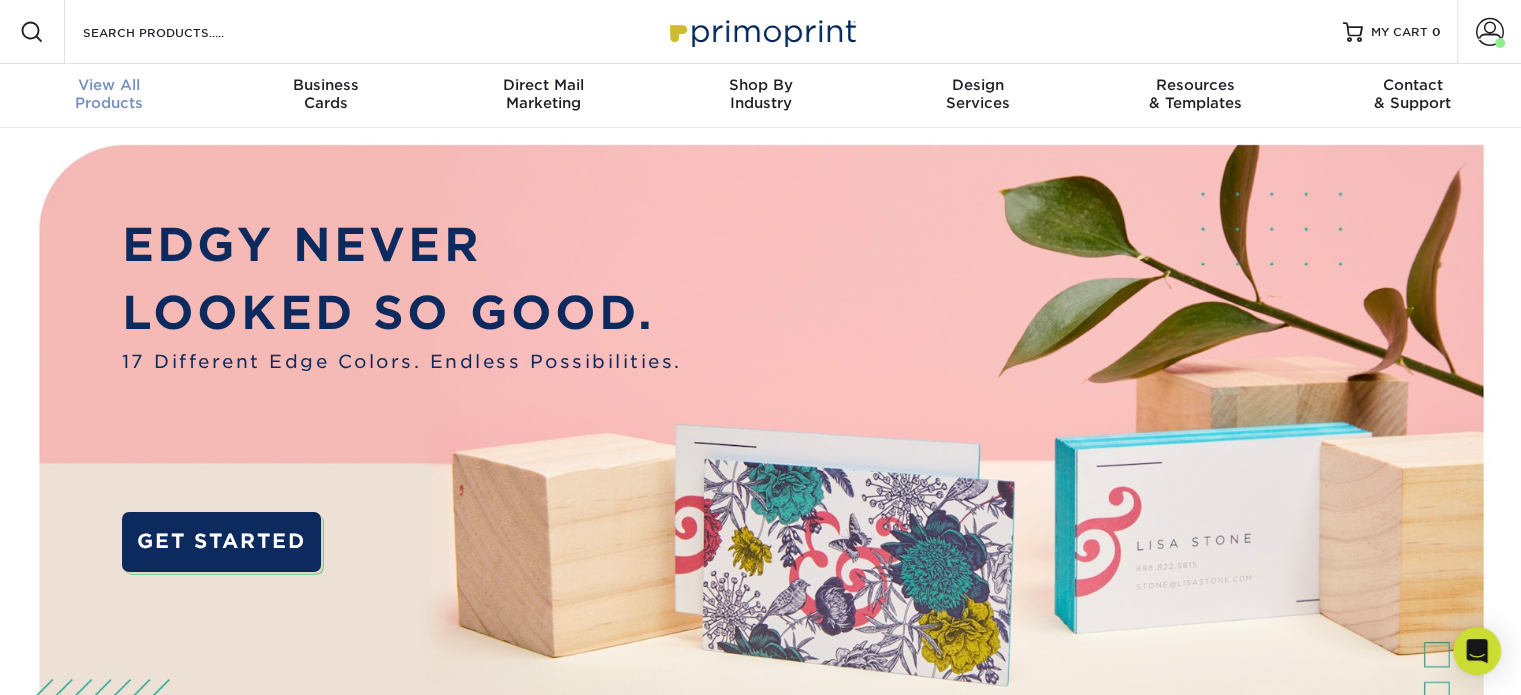 scroll, scrollTop: 0, scrollLeft: 0, axis: both 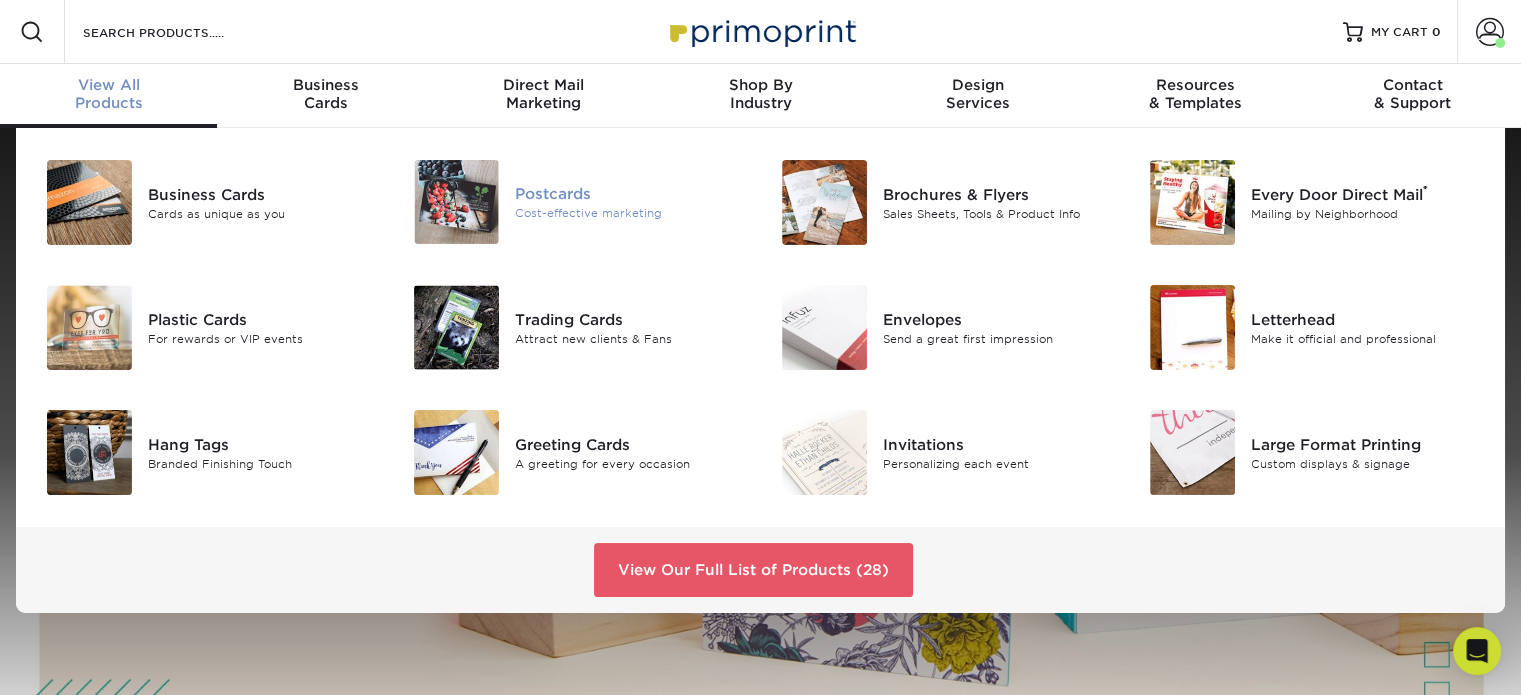 click on "Cost-effective marketing" at bounding box center (630, 213) 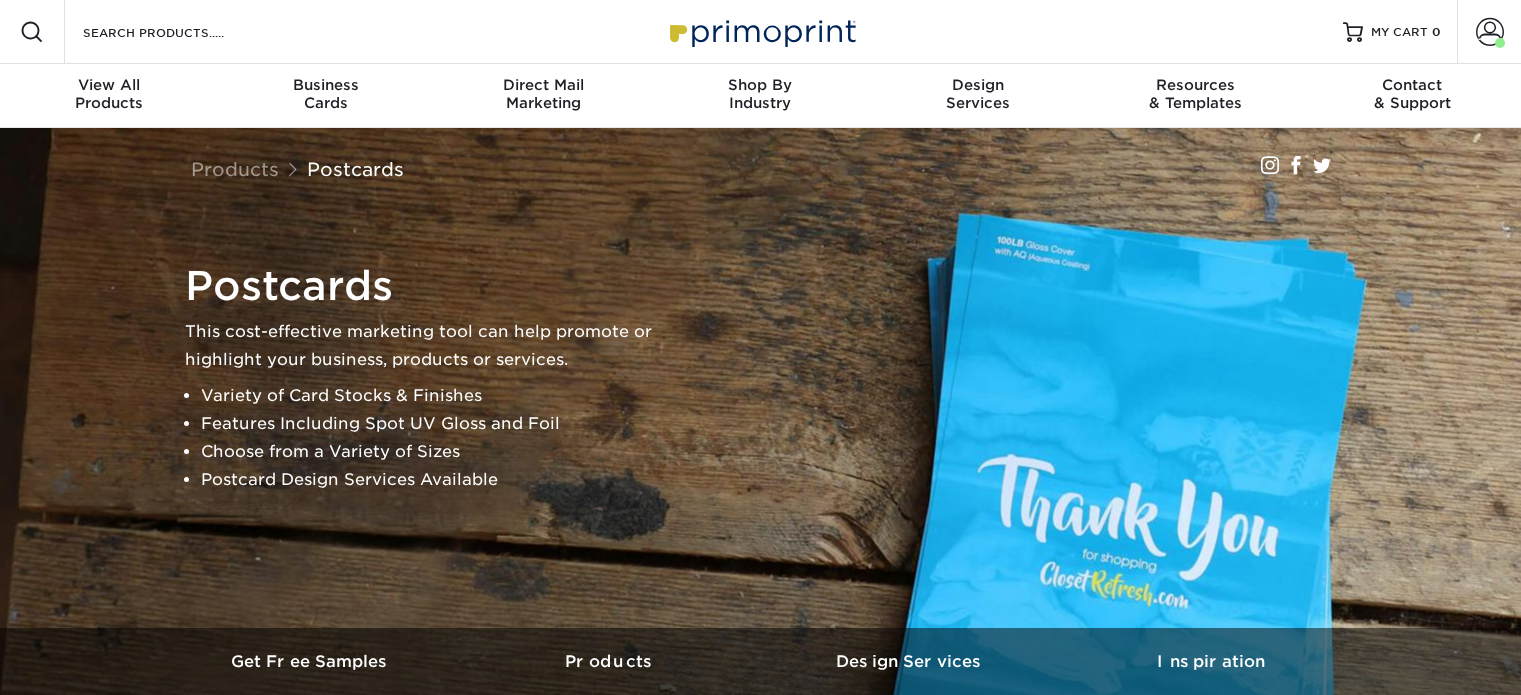 scroll, scrollTop: 0, scrollLeft: 0, axis: both 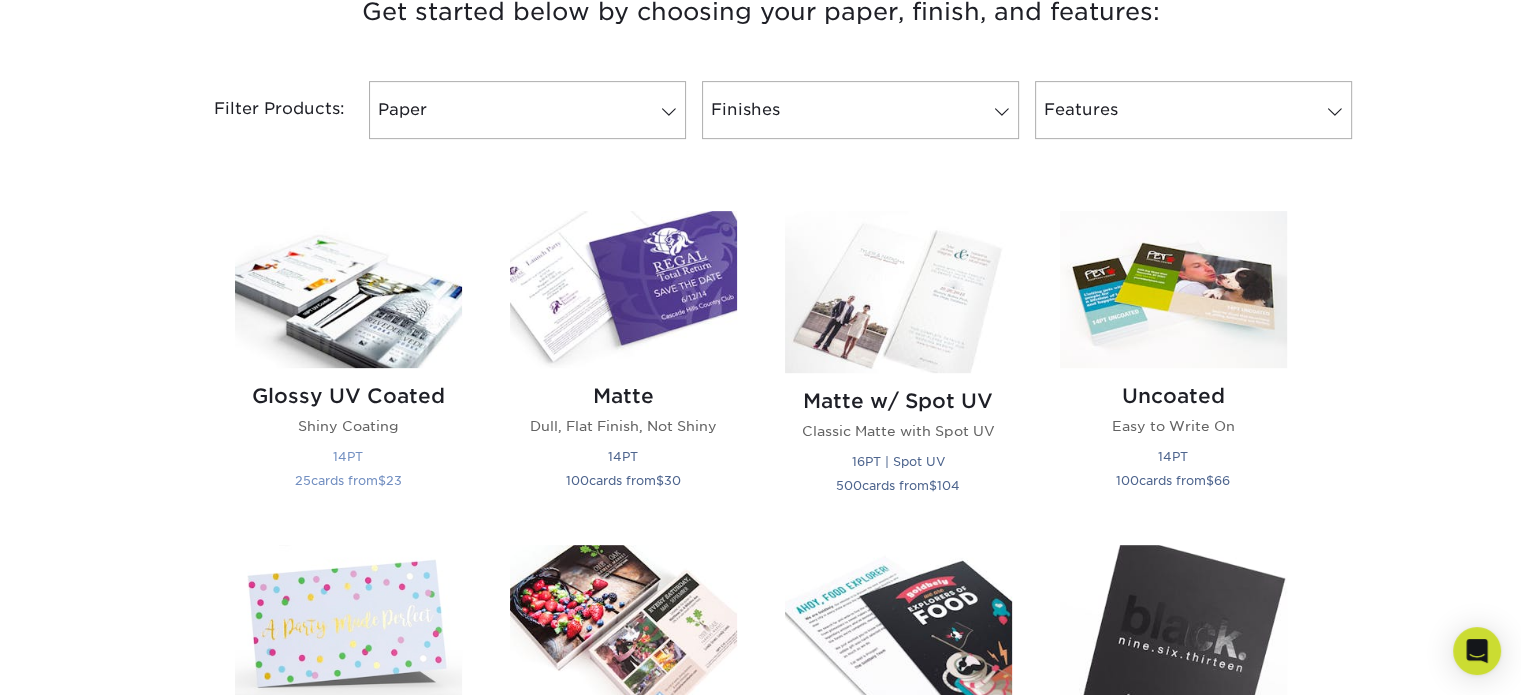 click on "Glossy UV Coated" at bounding box center [348, 396] 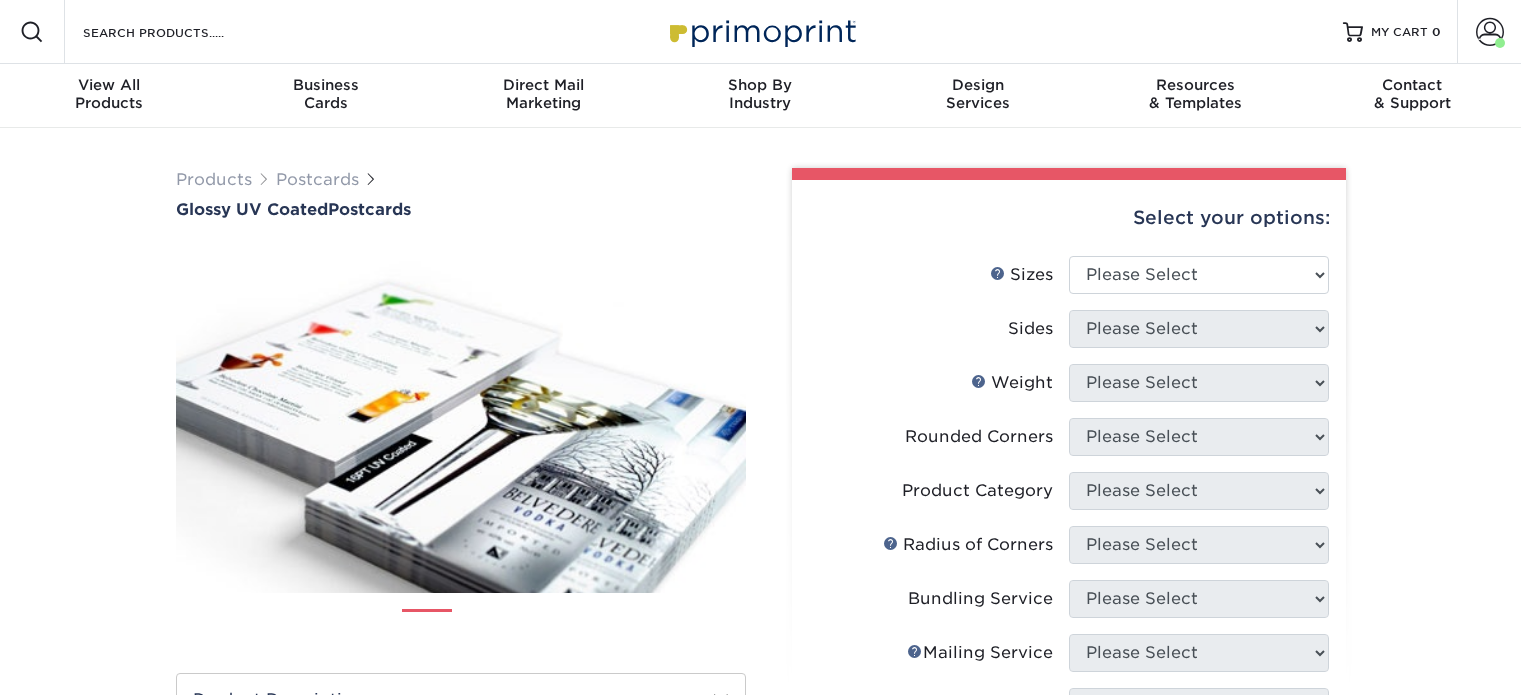 scroll, scrollTop: 0, scrollLeft: 0, axis: both 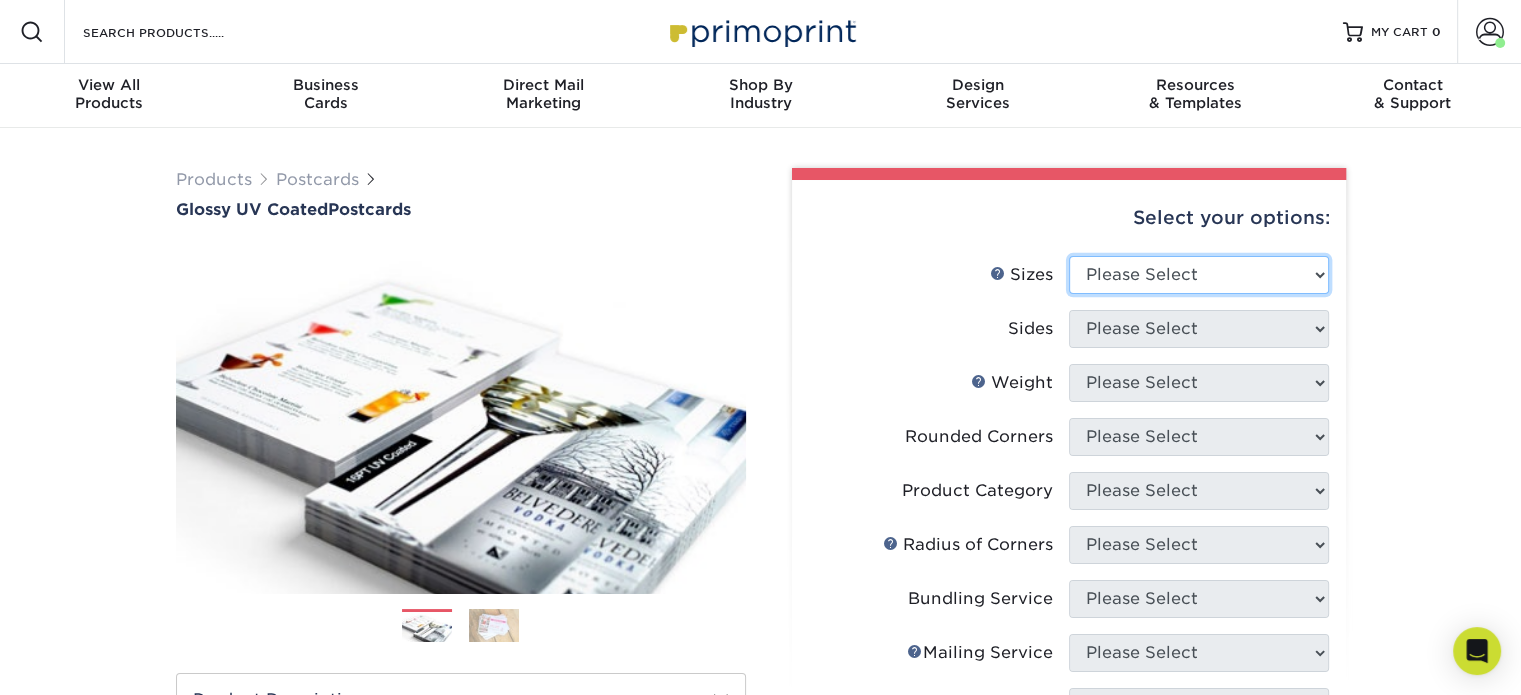 click on "Please Select
1.5" x 7"
2" x 4"
2" x 6"
2" x 7"
2" x 8"
2.12" x 5.5"
2.12" x 5.5"
2.125" x 5.5"
2.5" x 8"" at bounding box center [1199, 275] 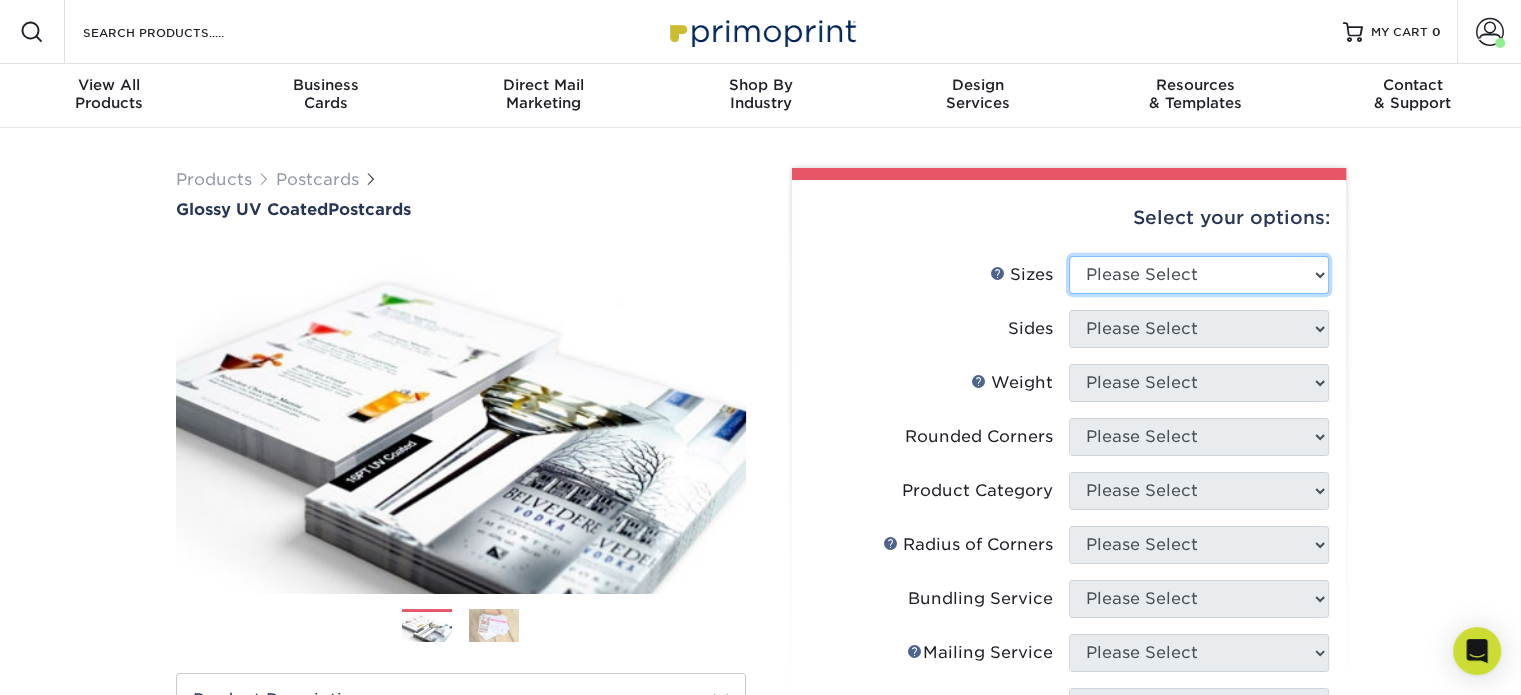select on "4.00x6.00" 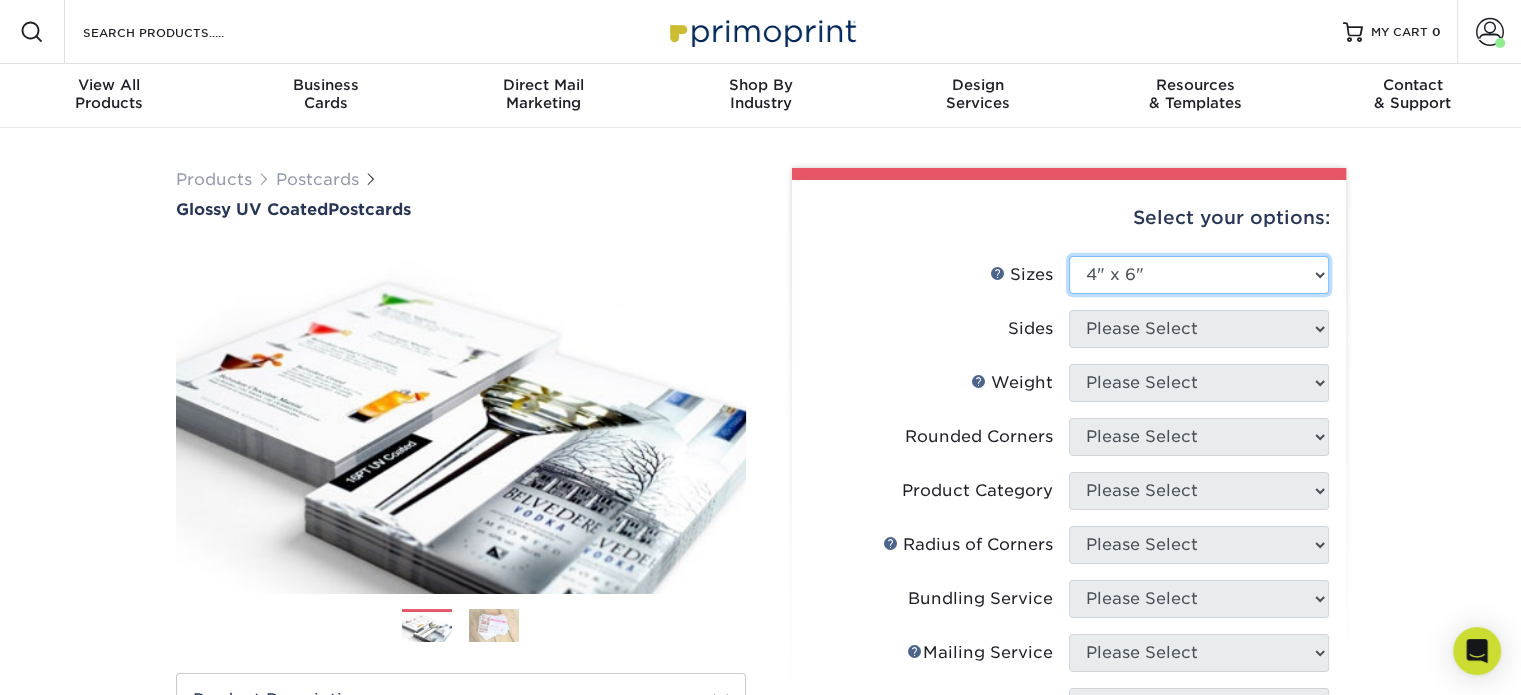 click on "Please Select
1.5" x 7"
2" x 4"
2" x 6"
2" x 7"
2" x 8"
2.12" x 5.5"
2.12" x 5.5"
2.125" x 5.5"
2.5" x 8"" at bounding box center [1199, 275] 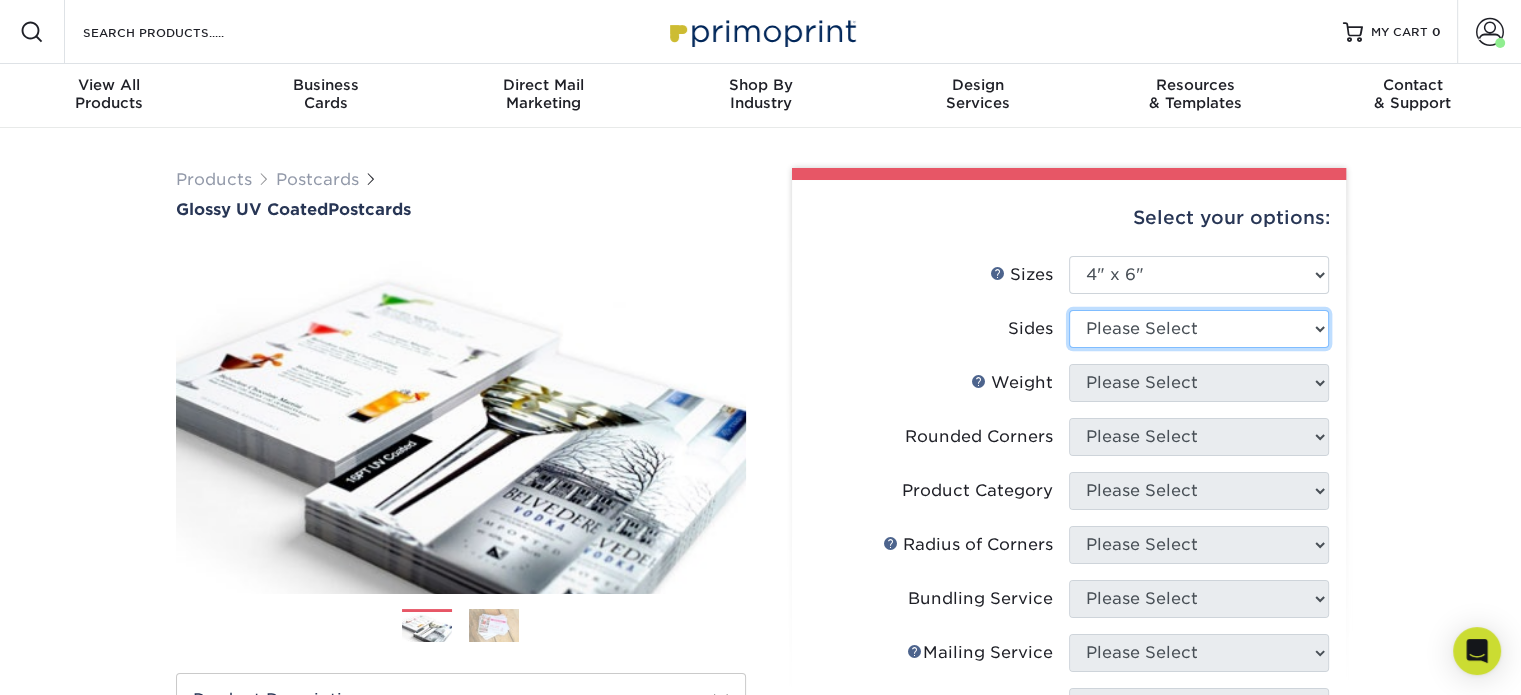click on "Please Select Print Both Sides Print Front Only" at bounding box center (1199, 329) 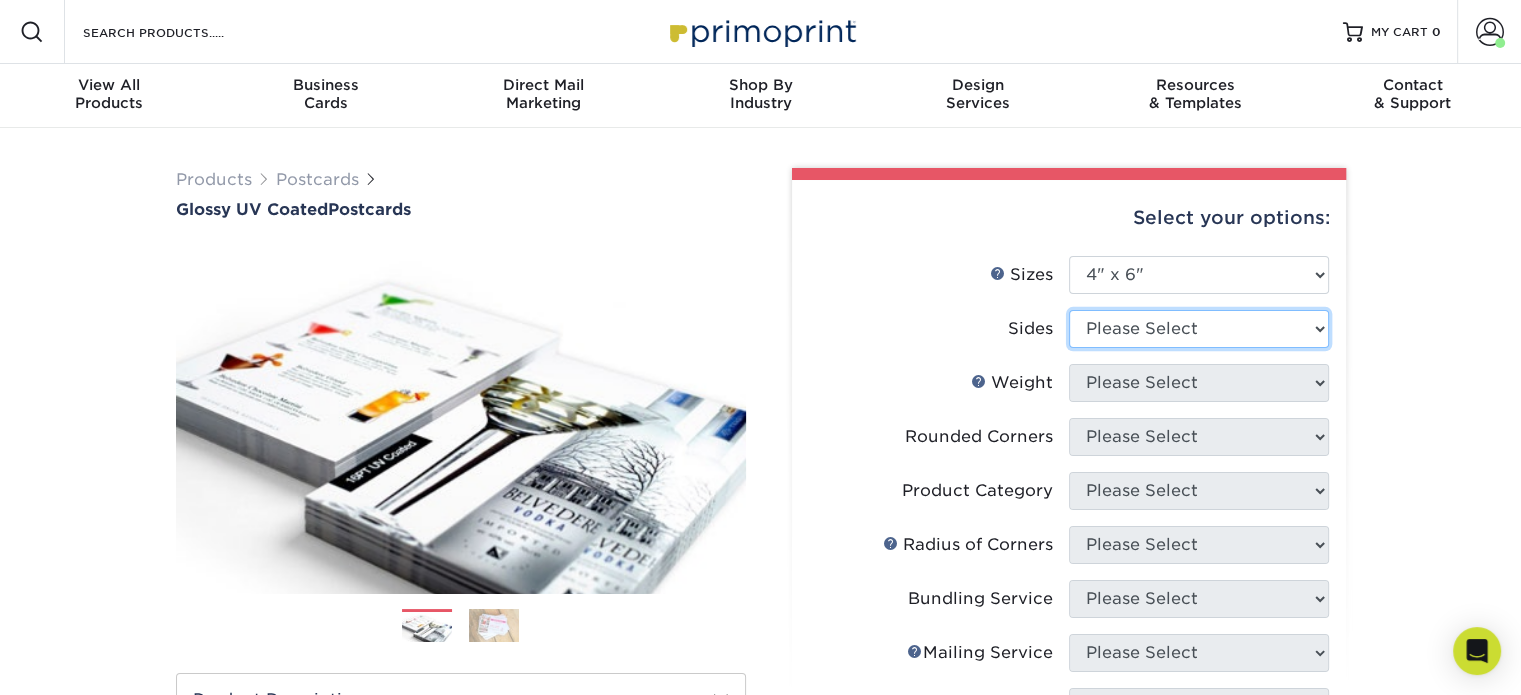 select on "13abbda7-1d64-4f25-8bb2-c179b224825d" 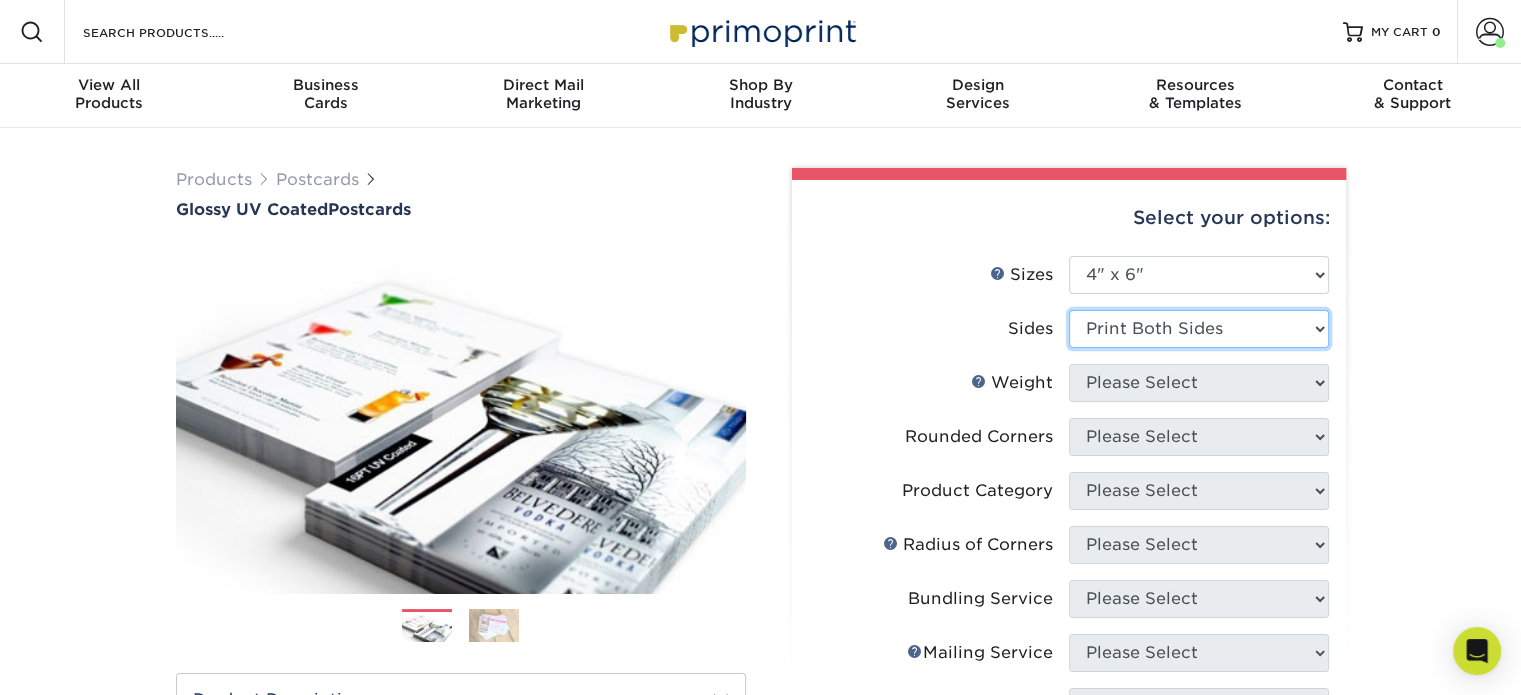click on "Please Select Print Both Sides Print Front Only" at bounding box center (1199, 329) 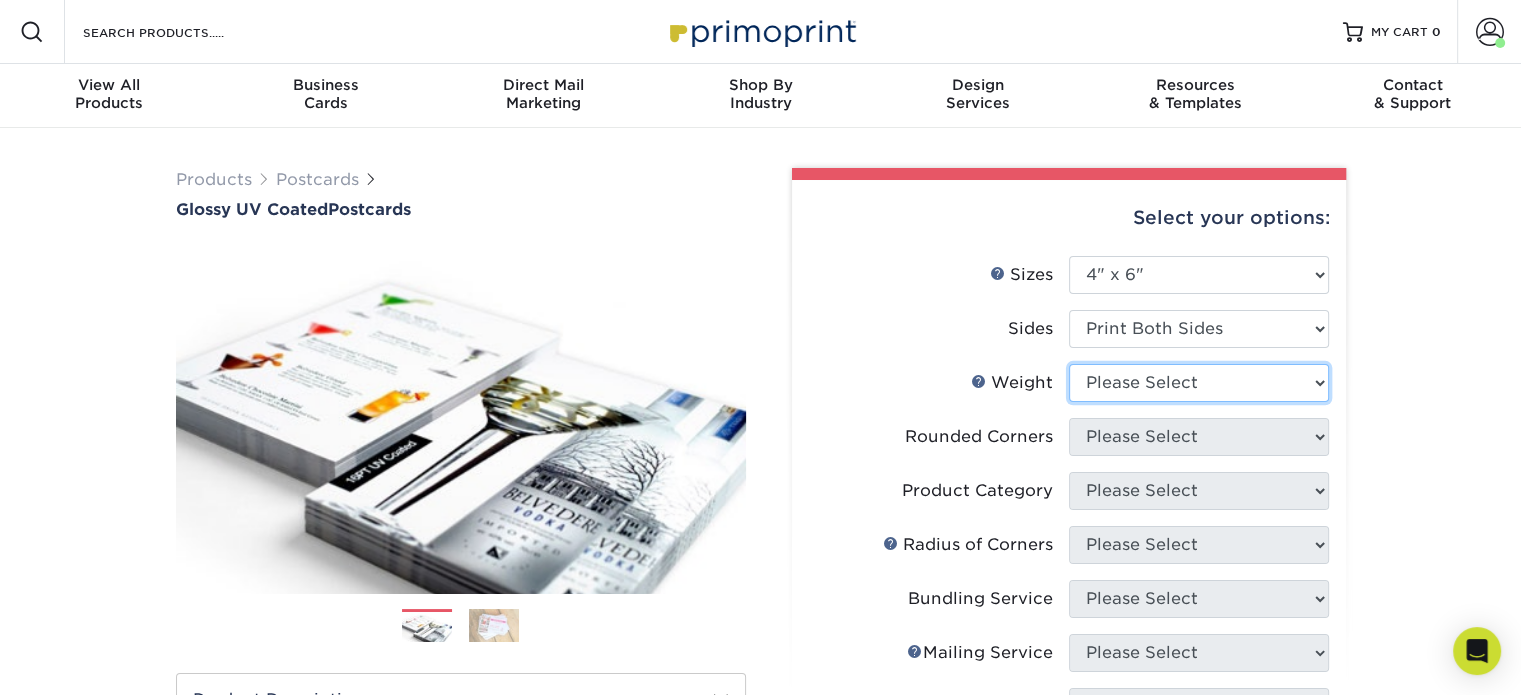 click on "Please Select 14PT 16PT 18PT C1S" at bounding box center [1199, 383] 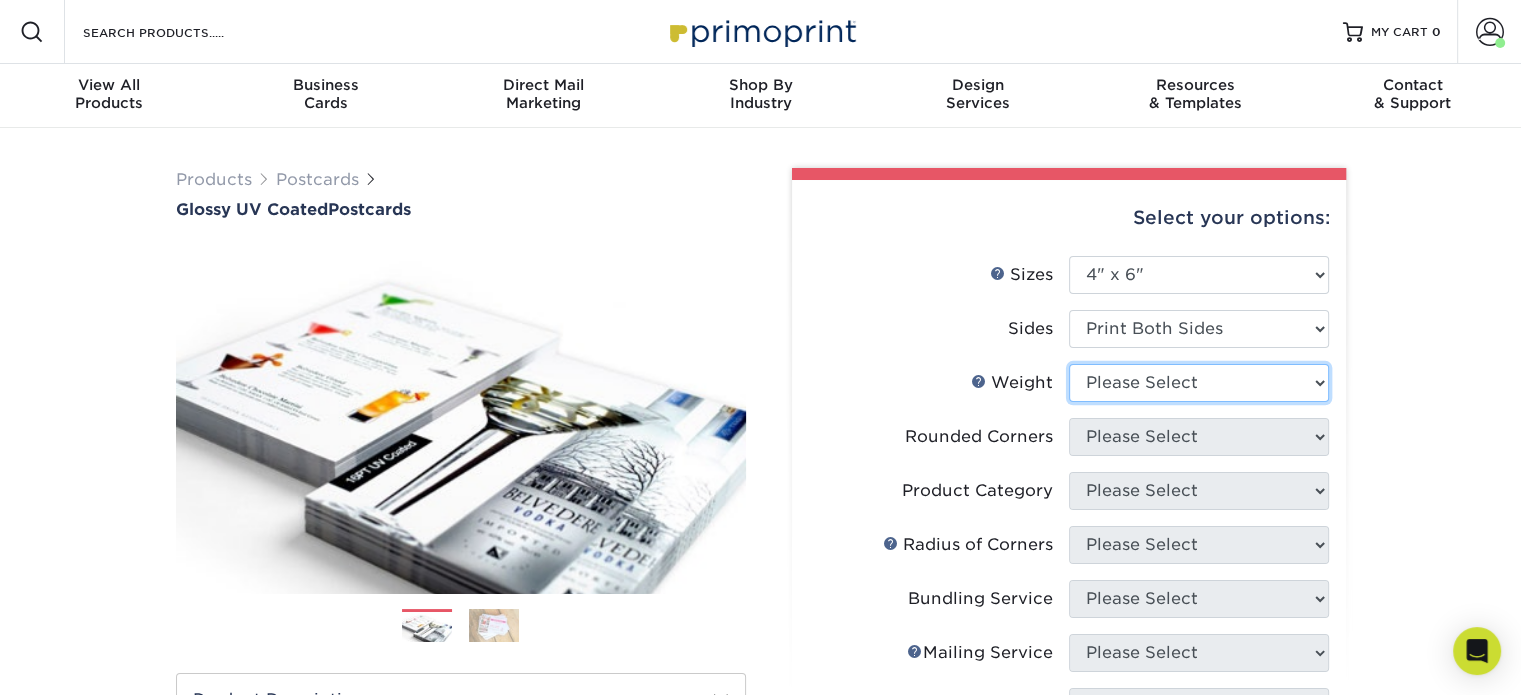 select on "16PT" 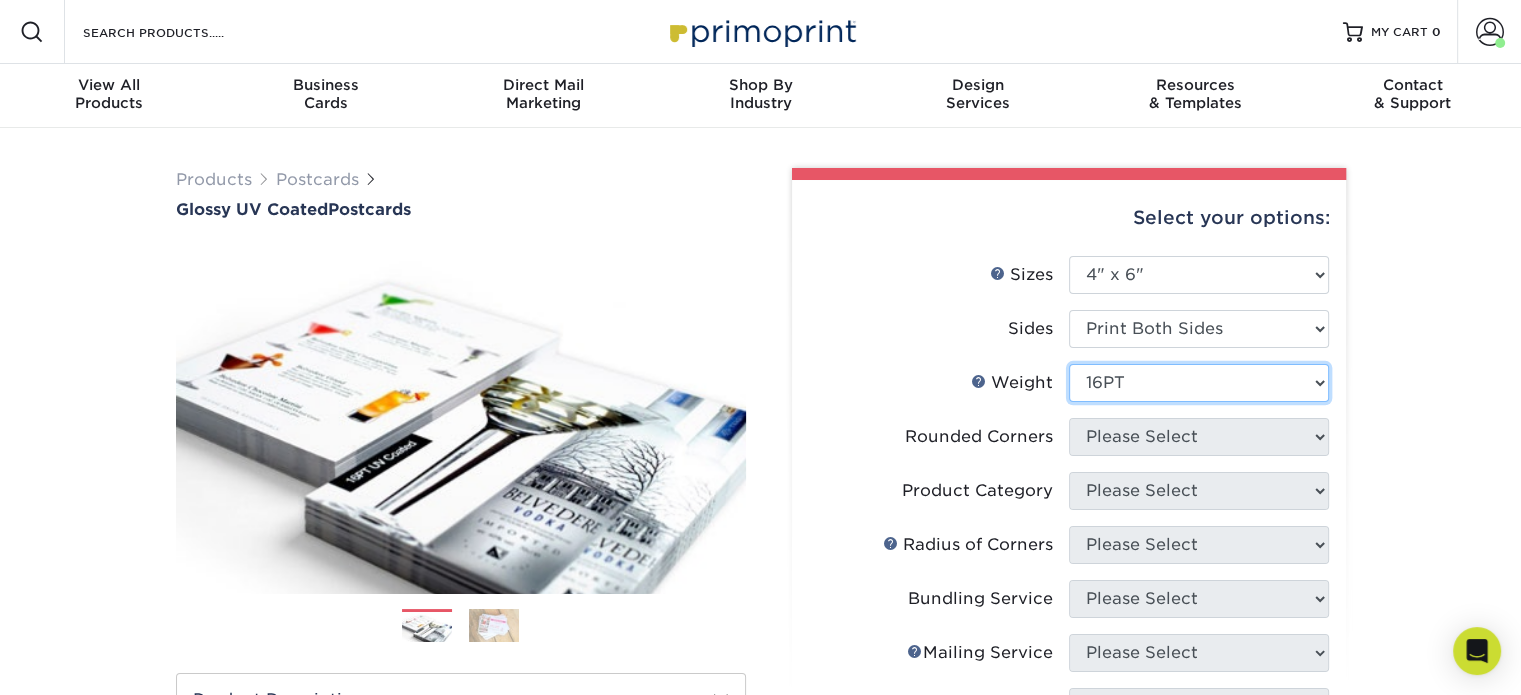 click on "Please Select 14PT 16PT 18PT C1S" at bounding box center [1199, 383] 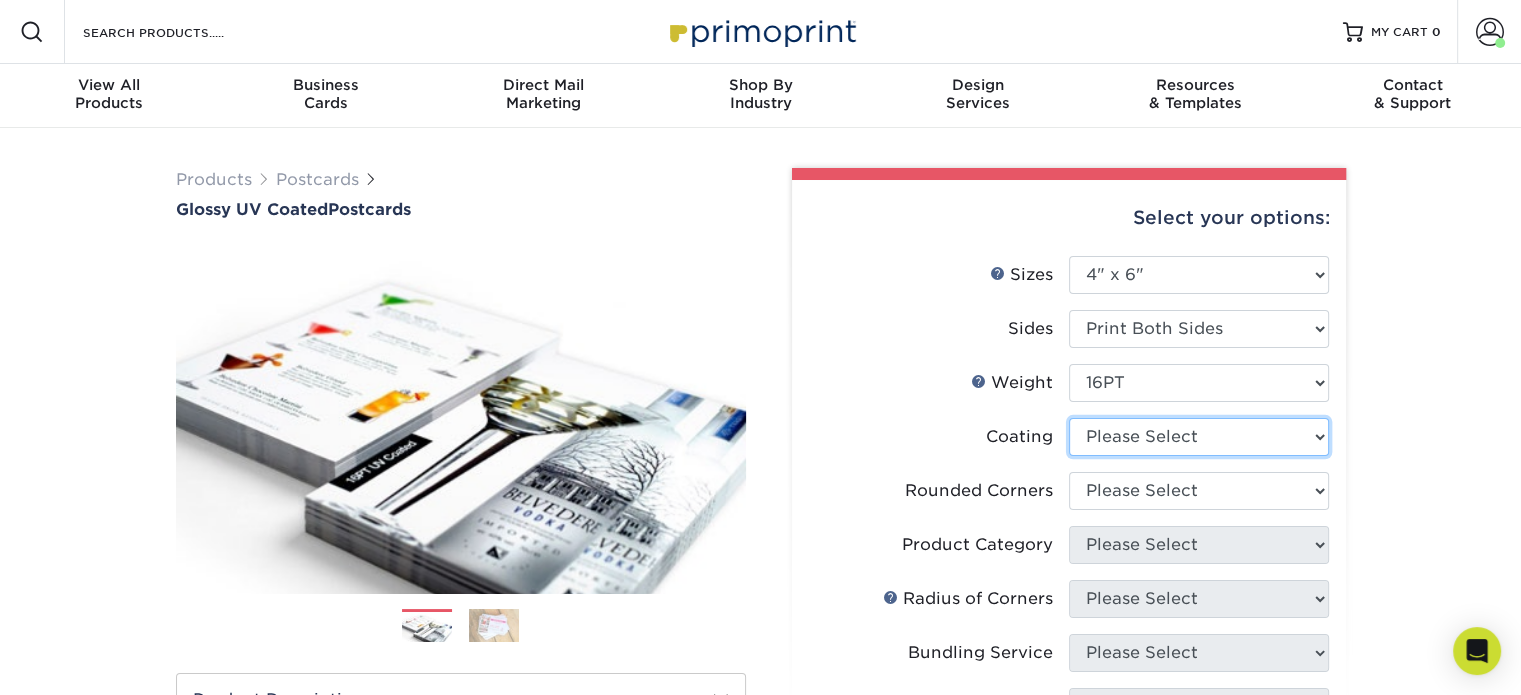 click at bounding box center [1199, 437] 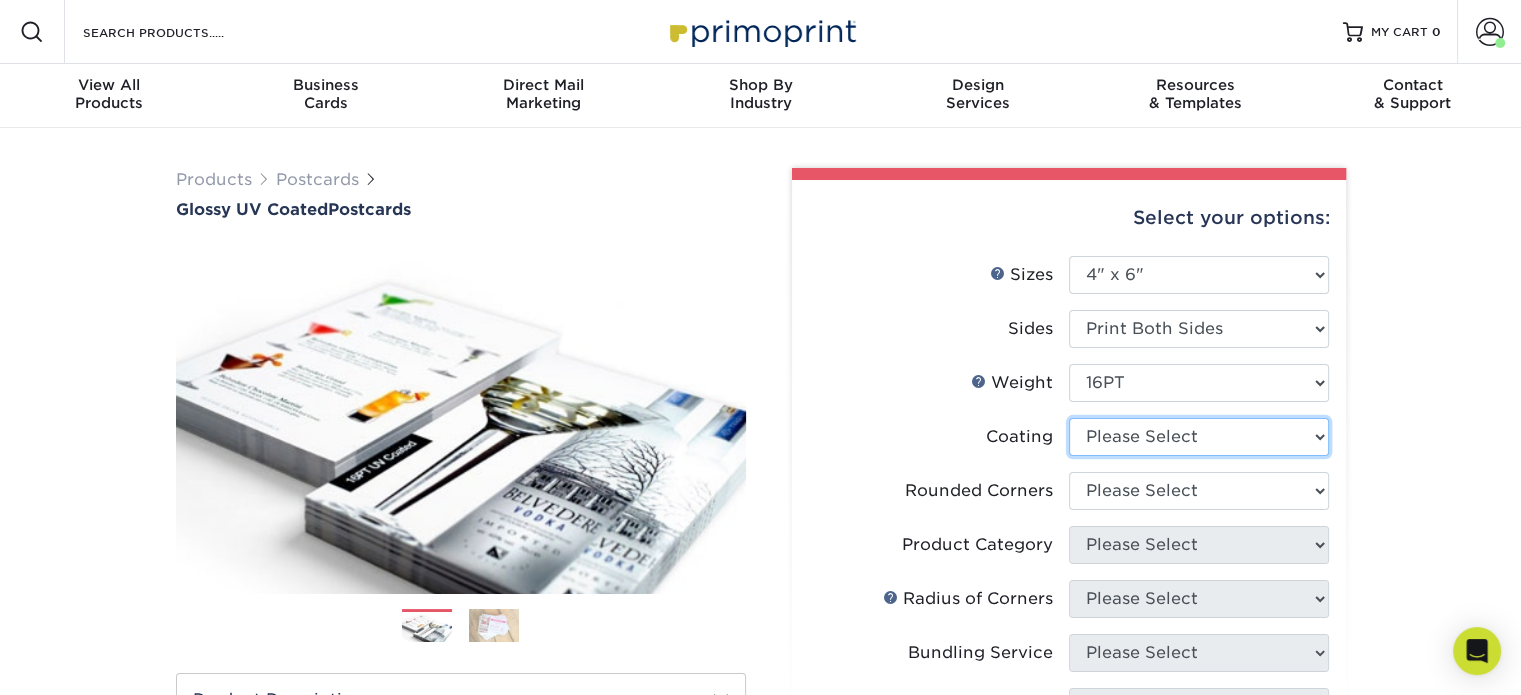 select on "ae367451-b2b8-45df-a344-0f05b6a12993" 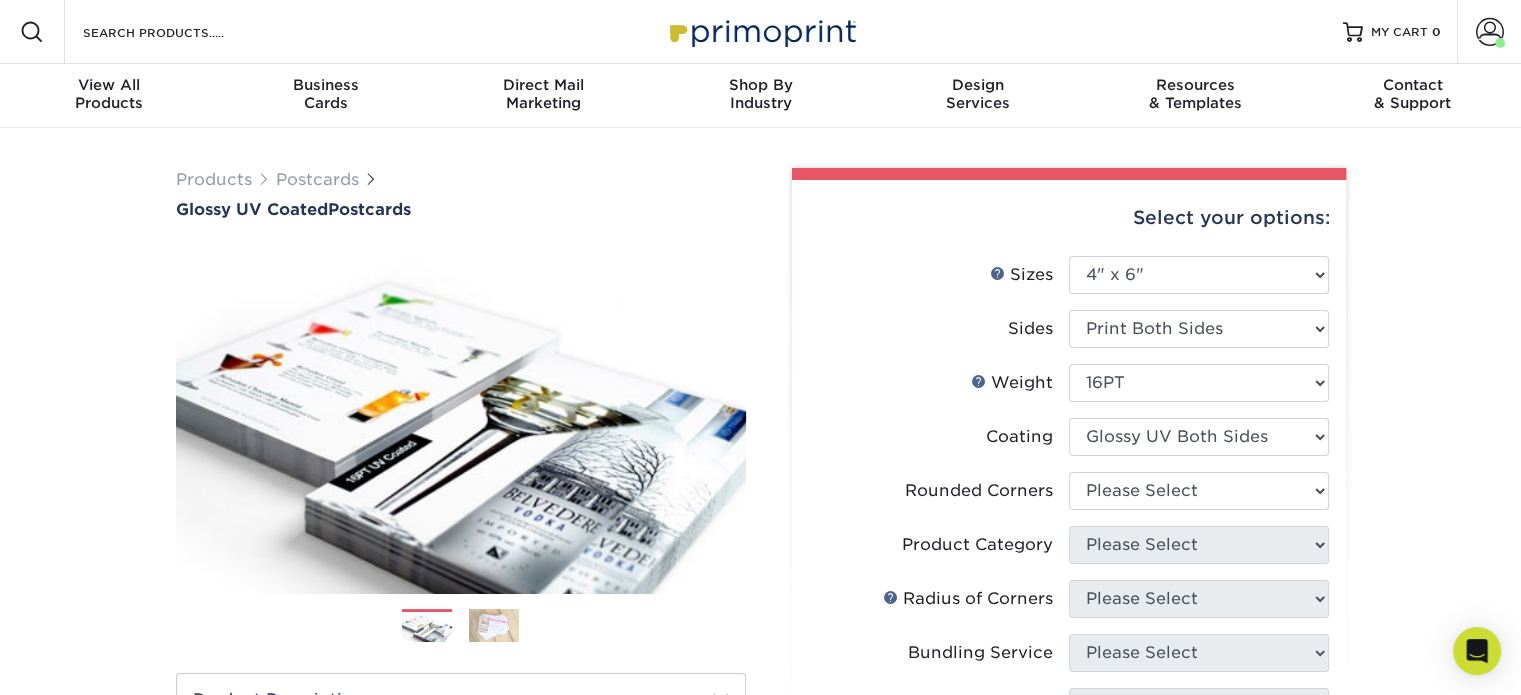 click at bounding box center [1199, 437] 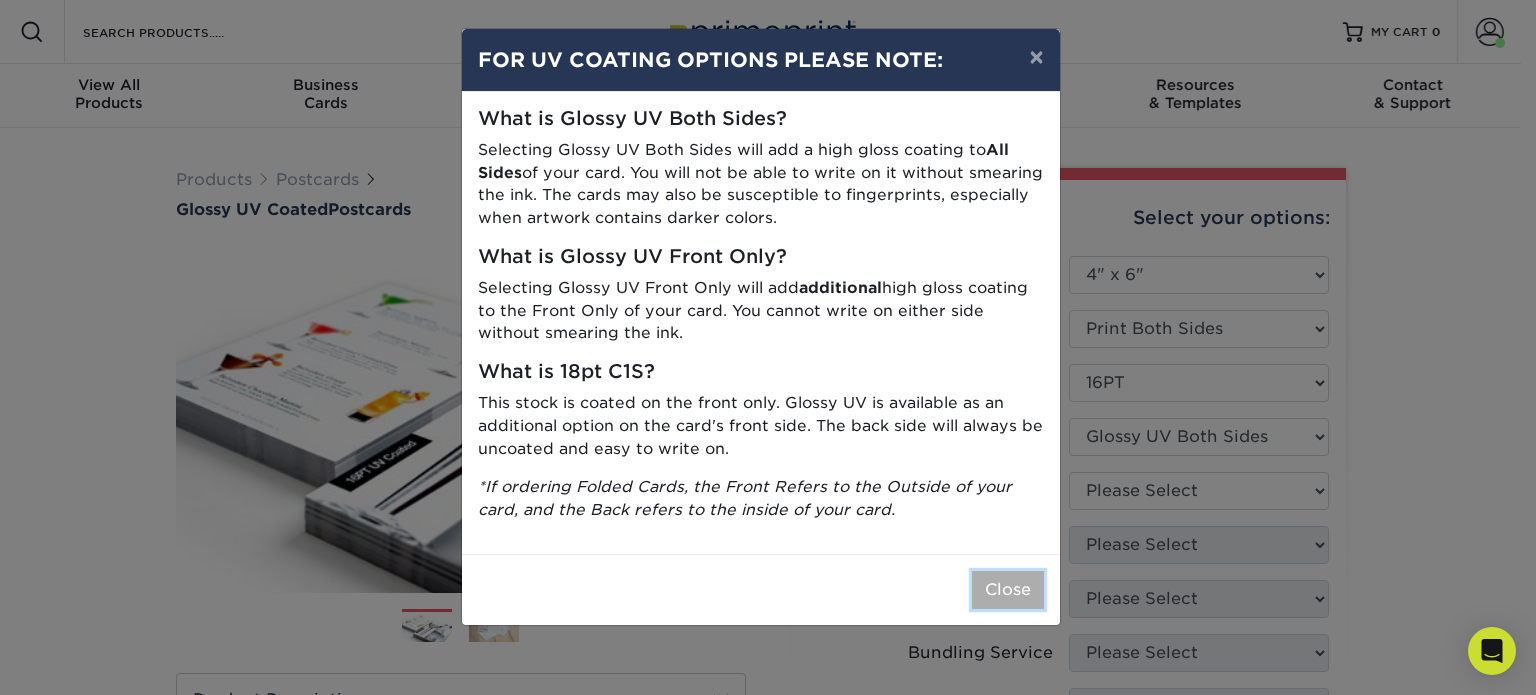 click on "Close" at bounding box center [1008, 590] 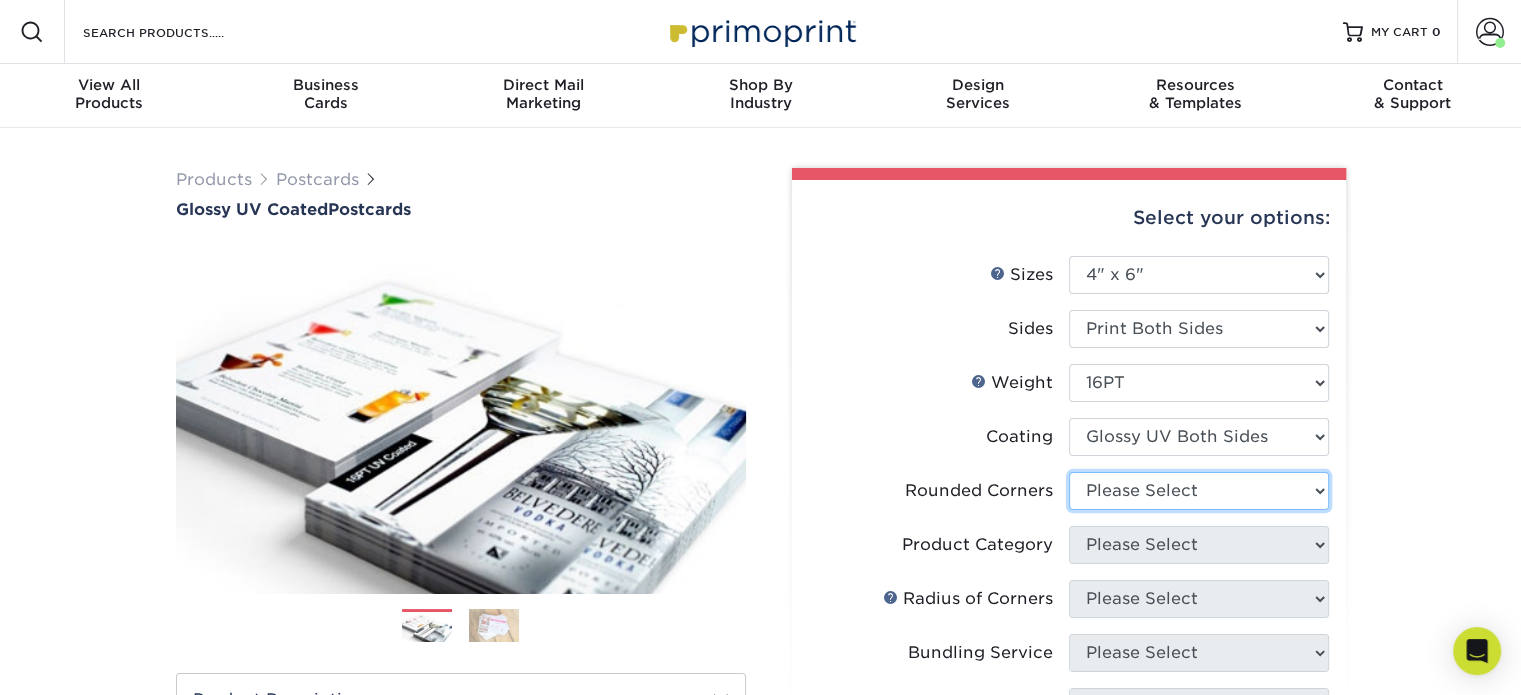 click on "Please Select
Yes - Round 4 Corners                                                    No" at bounding box center (1199, 491) 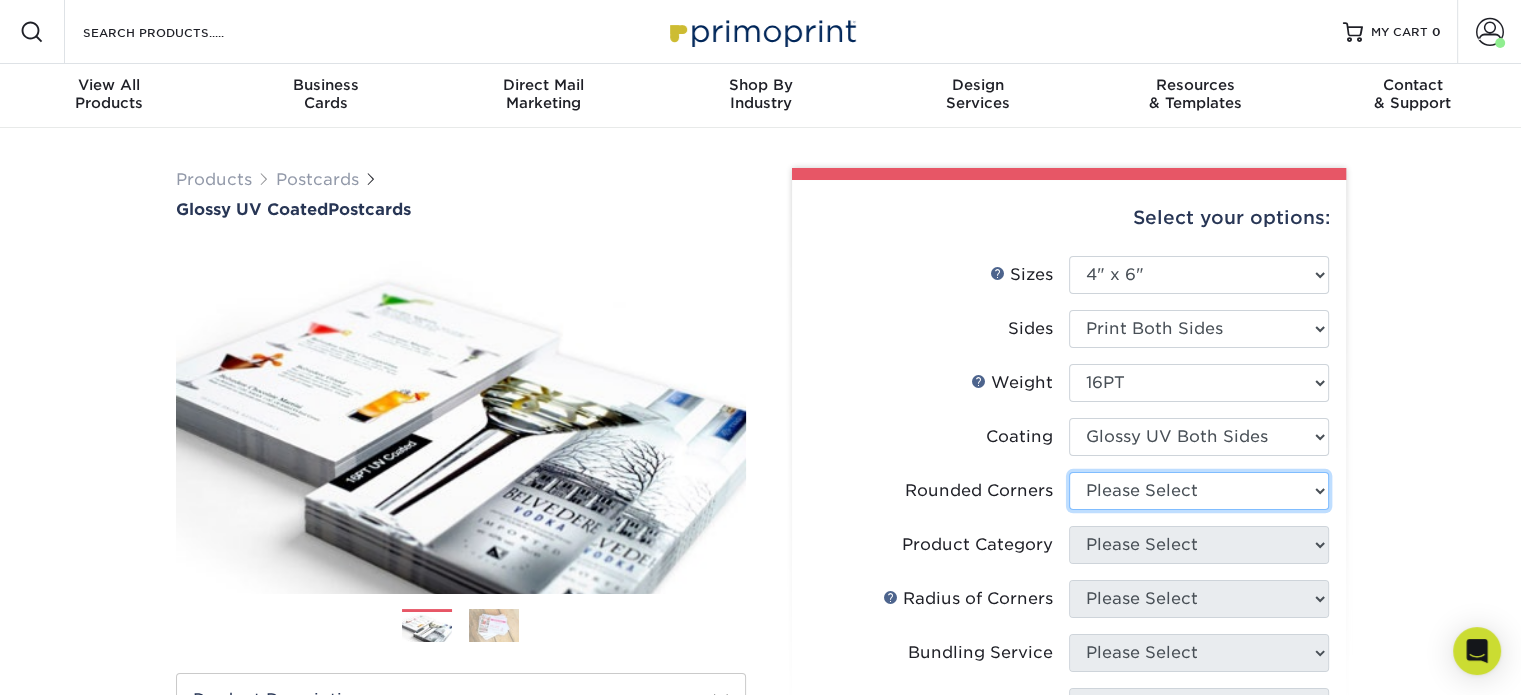 select on "0" 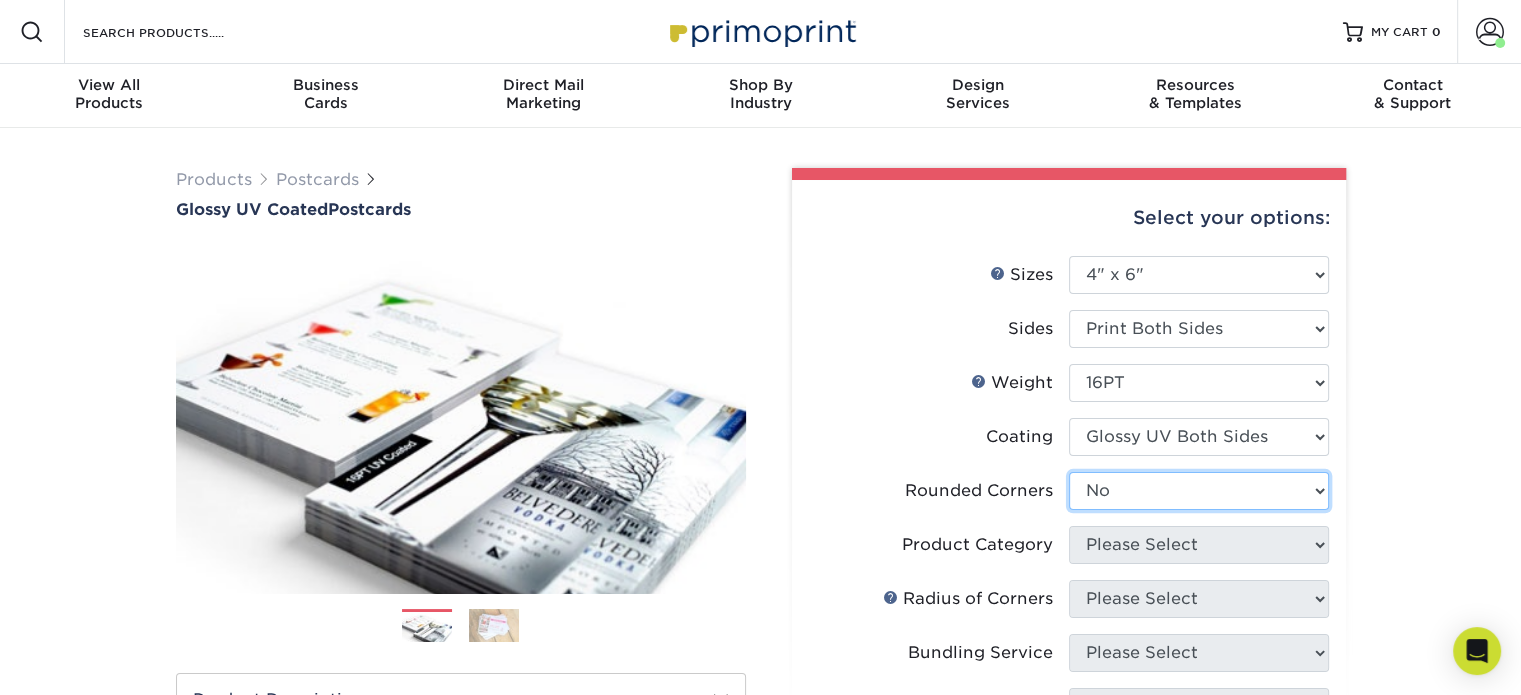 click on "Please Select
Yes - Round 4 Corners                                                    No" at bounding box center (1199, 491) 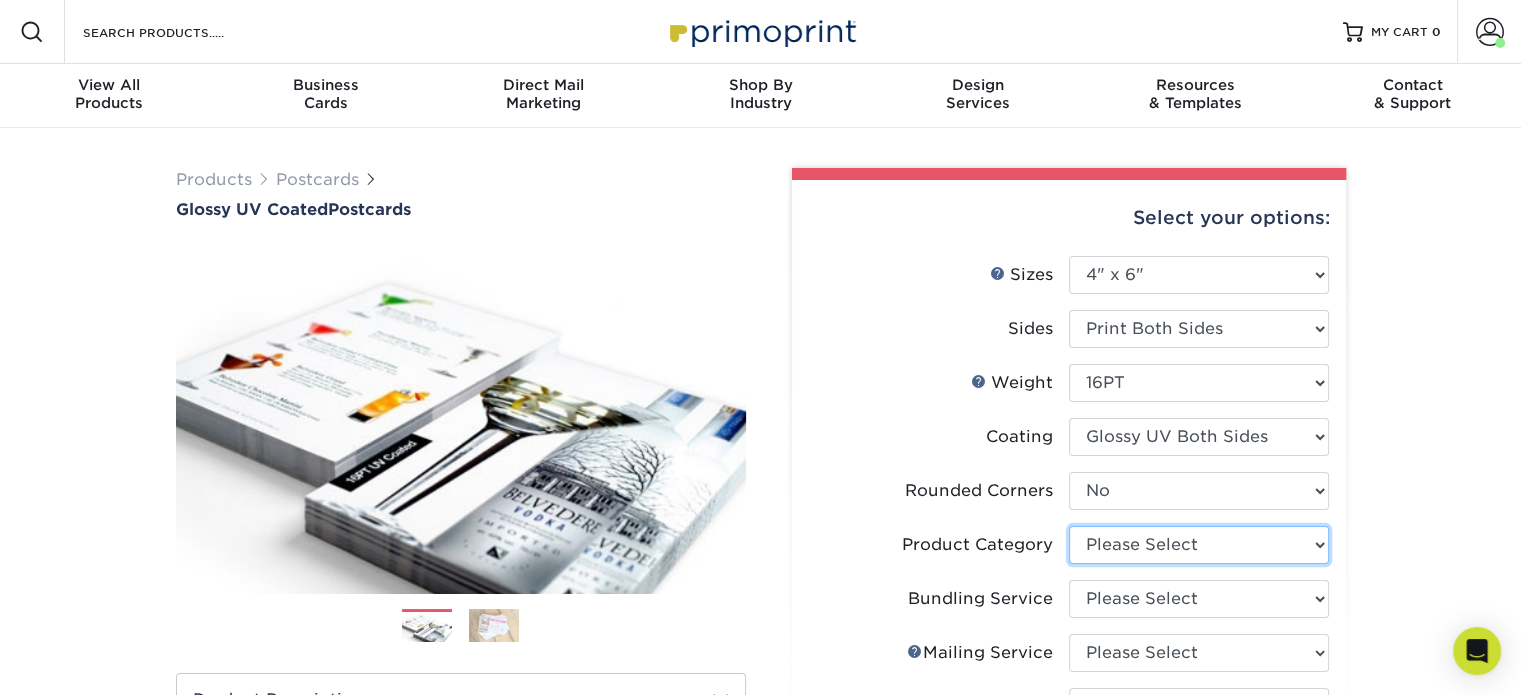 click on "Please Select Postcards" at bounding box center (1199, 545) 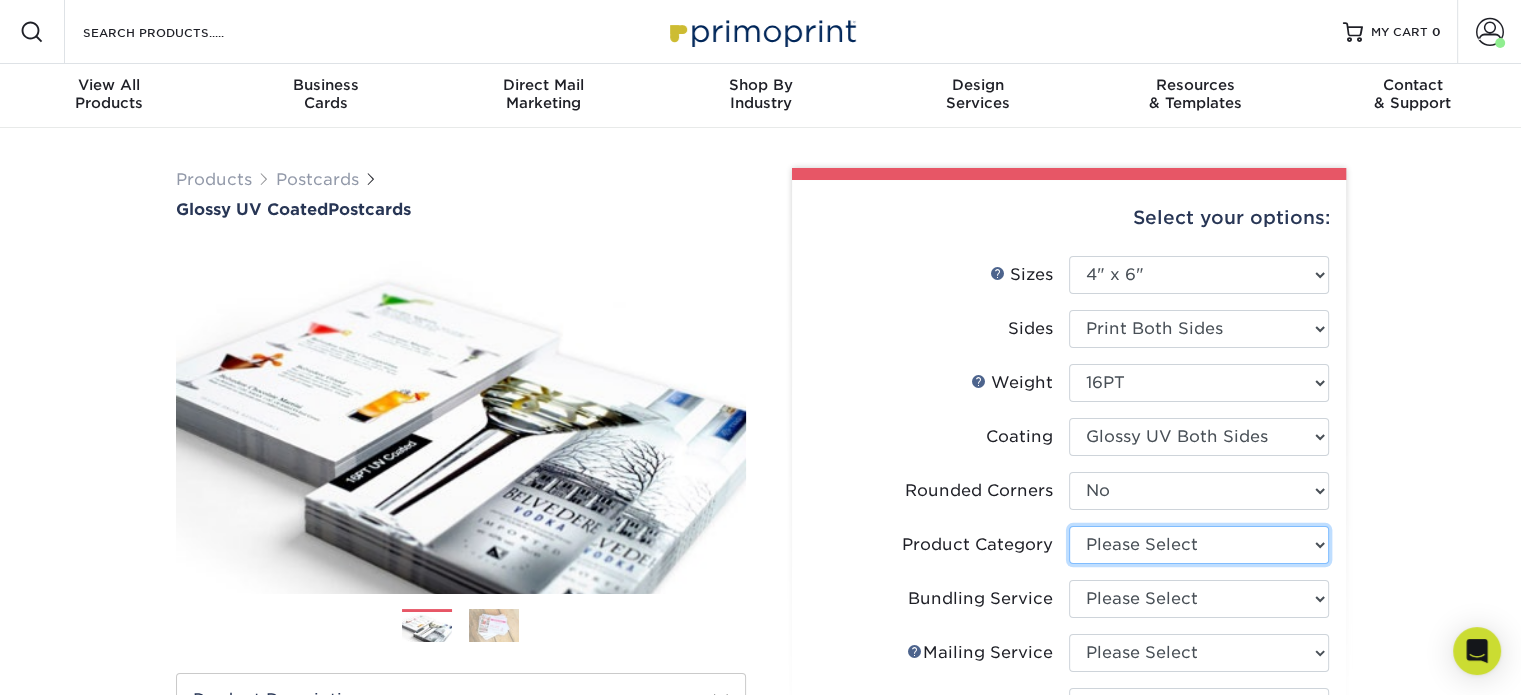 select on "9b7272e0-d6c8-4c3c-8e97-d3a1bcdab858" 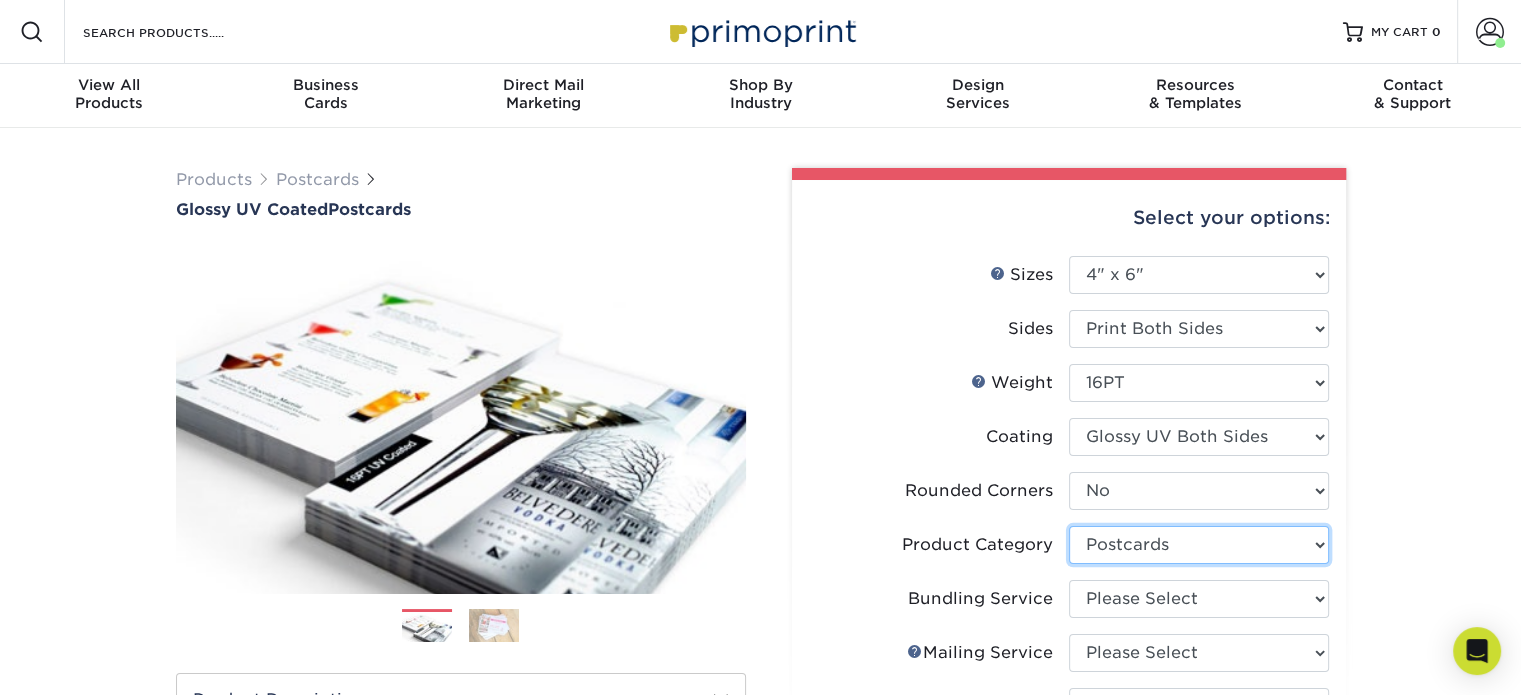 click on "Please Select Postcards" at bounding box center (1199, 545) 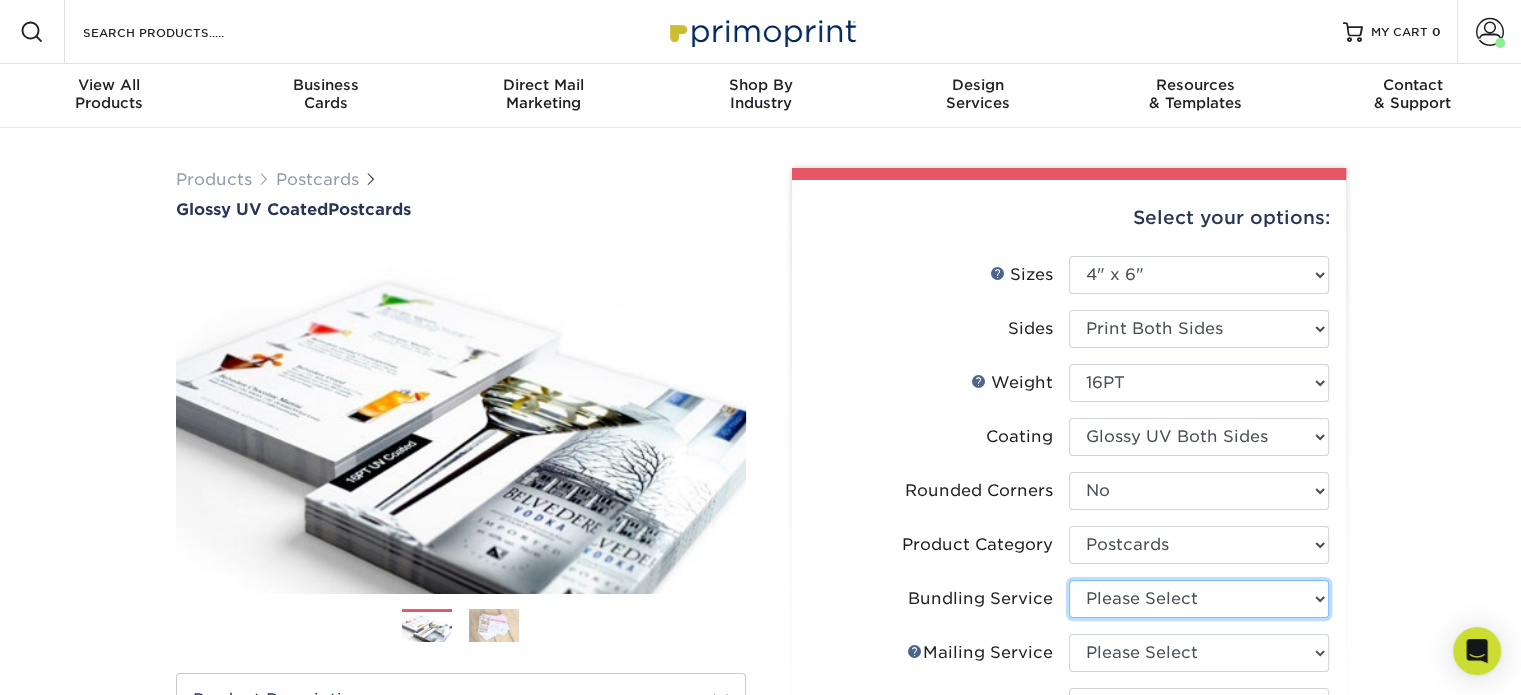 click on "Please Select No Bundling Services Yes, Bundles of 50 (+2 Days) Yes, Bundles of 100 (+2 Days)" at bounding box center (1199, 599) 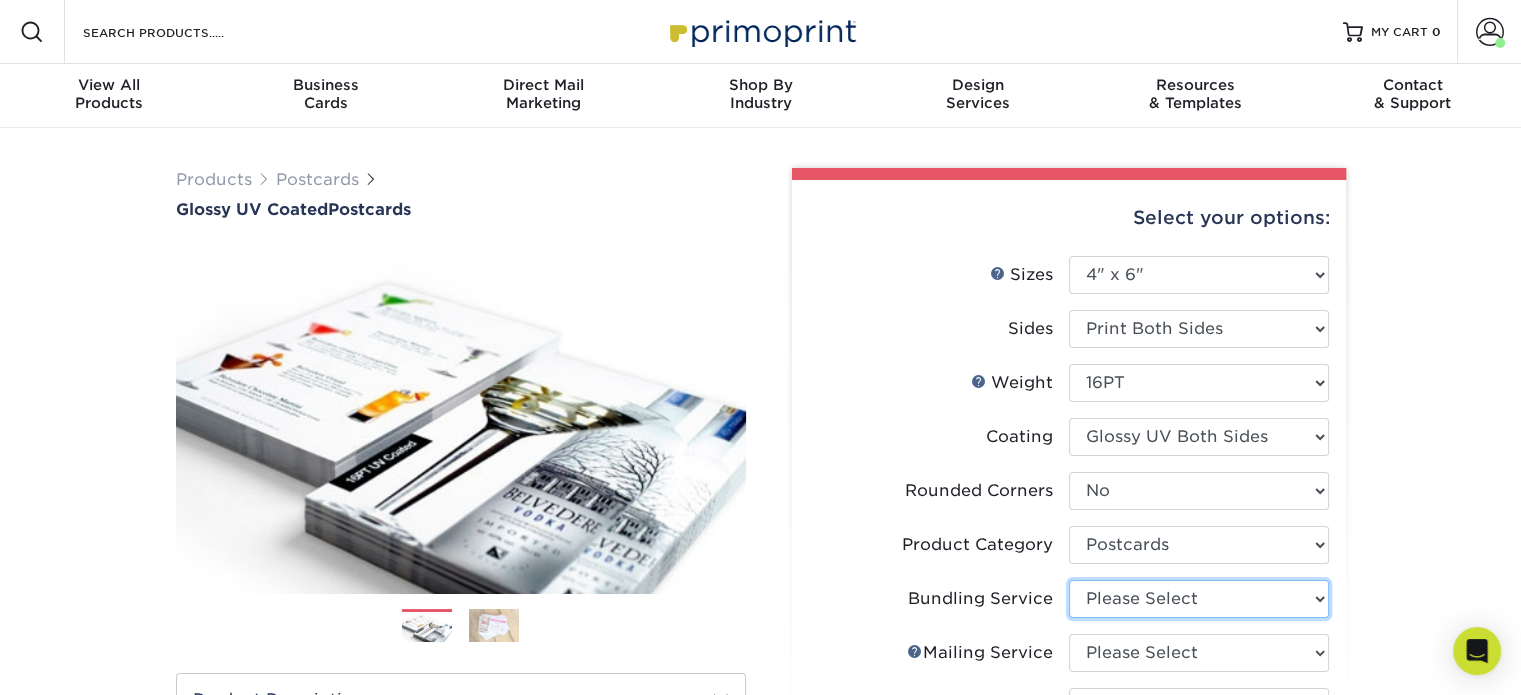select on "58689abb-25c0-461c-a4c3-a80b627d6649" 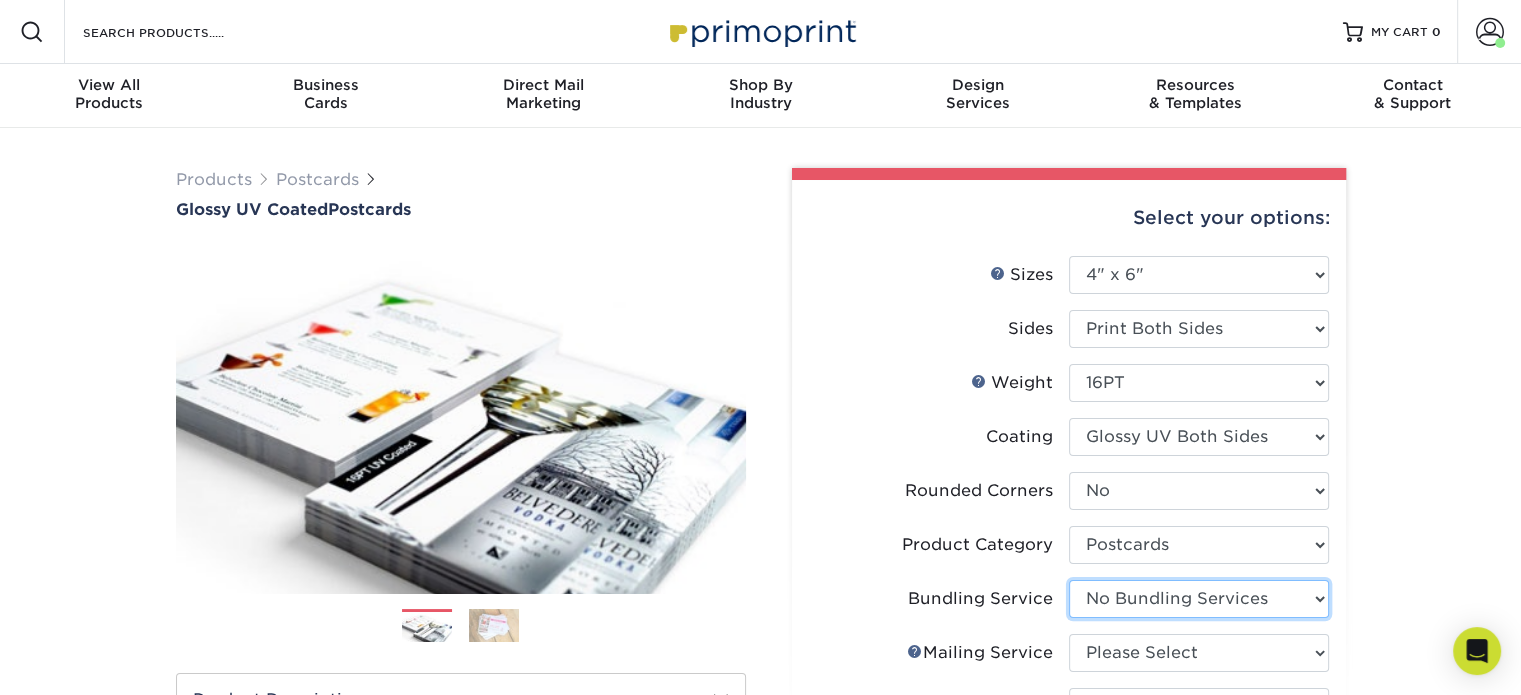 click on "Please Select No Bundling Services Yes, Bundles of 50 (+2 Days) Yes, Bundles of 100 (+2 Days)" at bounding box center (1199, 599) 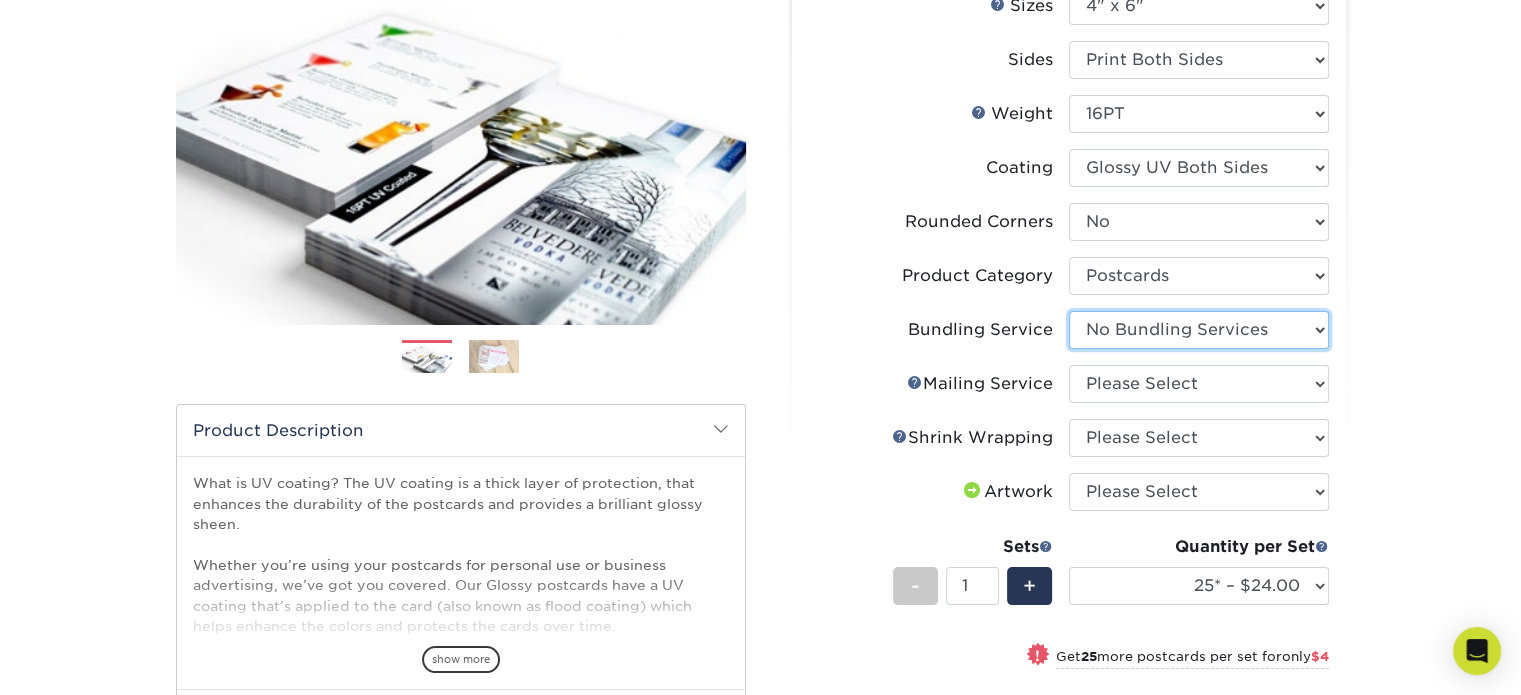 scroll, scrollTop: 400, scrollLeft: 0, axis: vertical 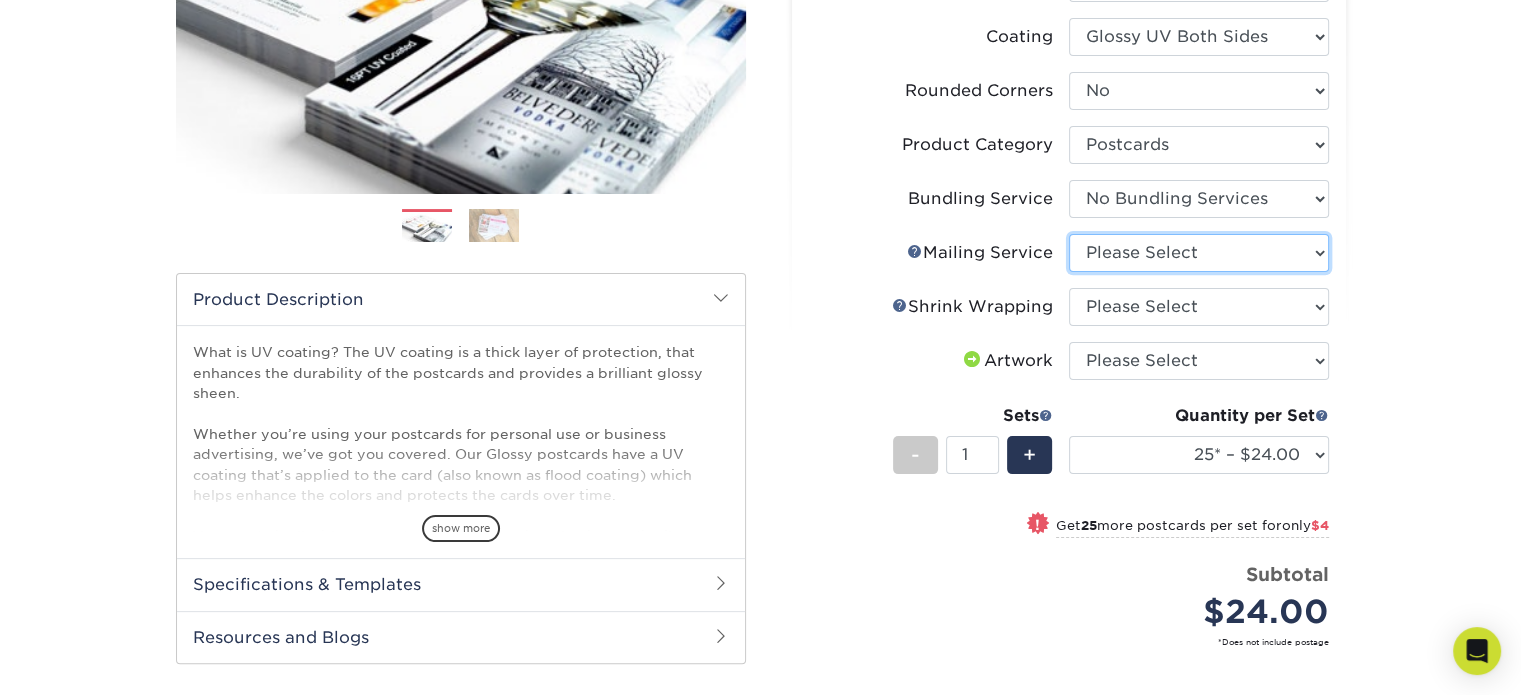 click on "Please Select No Direct Mailing Service No, I will mail/stamp/imprint Direct Mailing from OH Direct Mailing from CA Direct Mailing from NJ" at bounding box center [1199, 253] 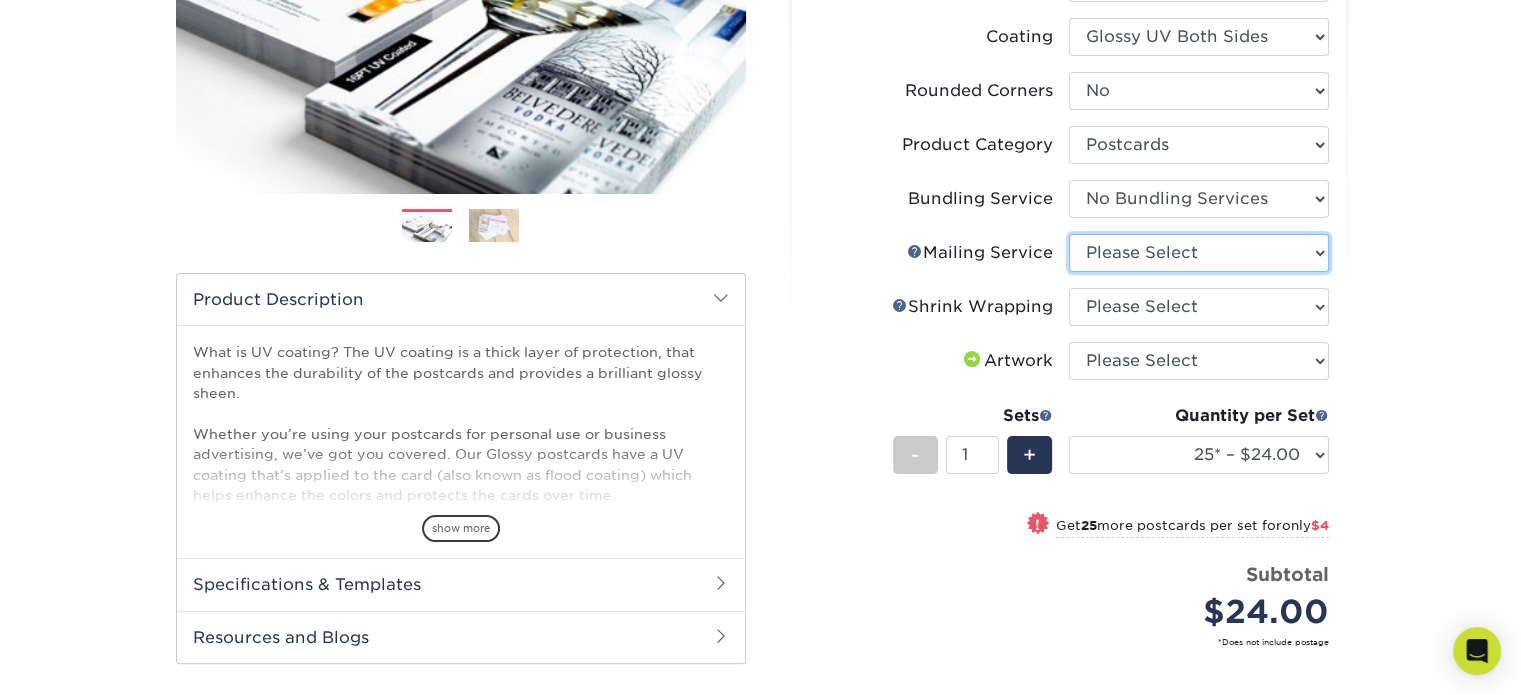 select on "3e5e9bdd-d78a-4c28-a41d-fe1407925ca6" 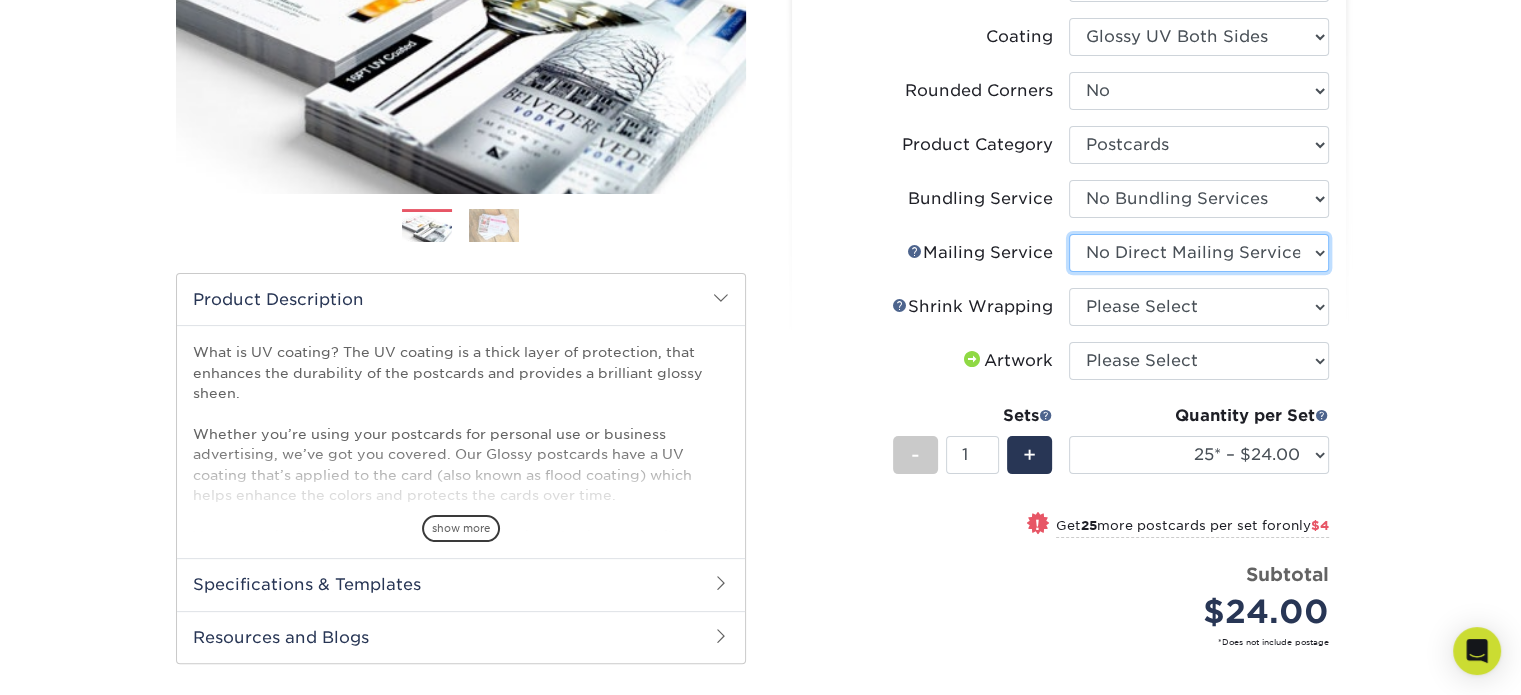 click on "Please Select No Direct Mailing Service No, I will mail/stamp/imprint Direct Mailing from OH Direct Mailing from CA Direct Mailing from NJ" at bounding box center [1199, 253] 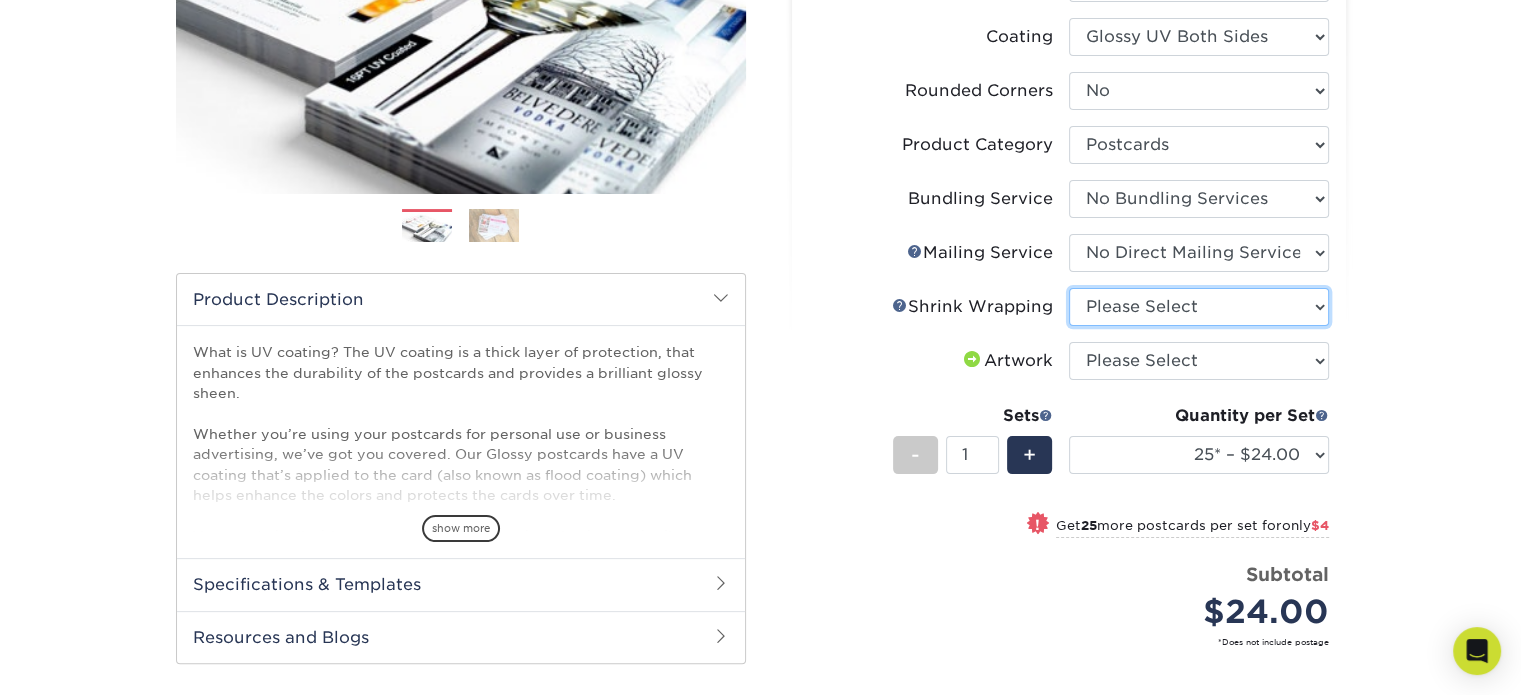 click on "Please Select No Shrink Wrapping Shrink Wrap 100 Per Package Shrink Wrap 50 Per Package" at bounding box center (1199, 307) 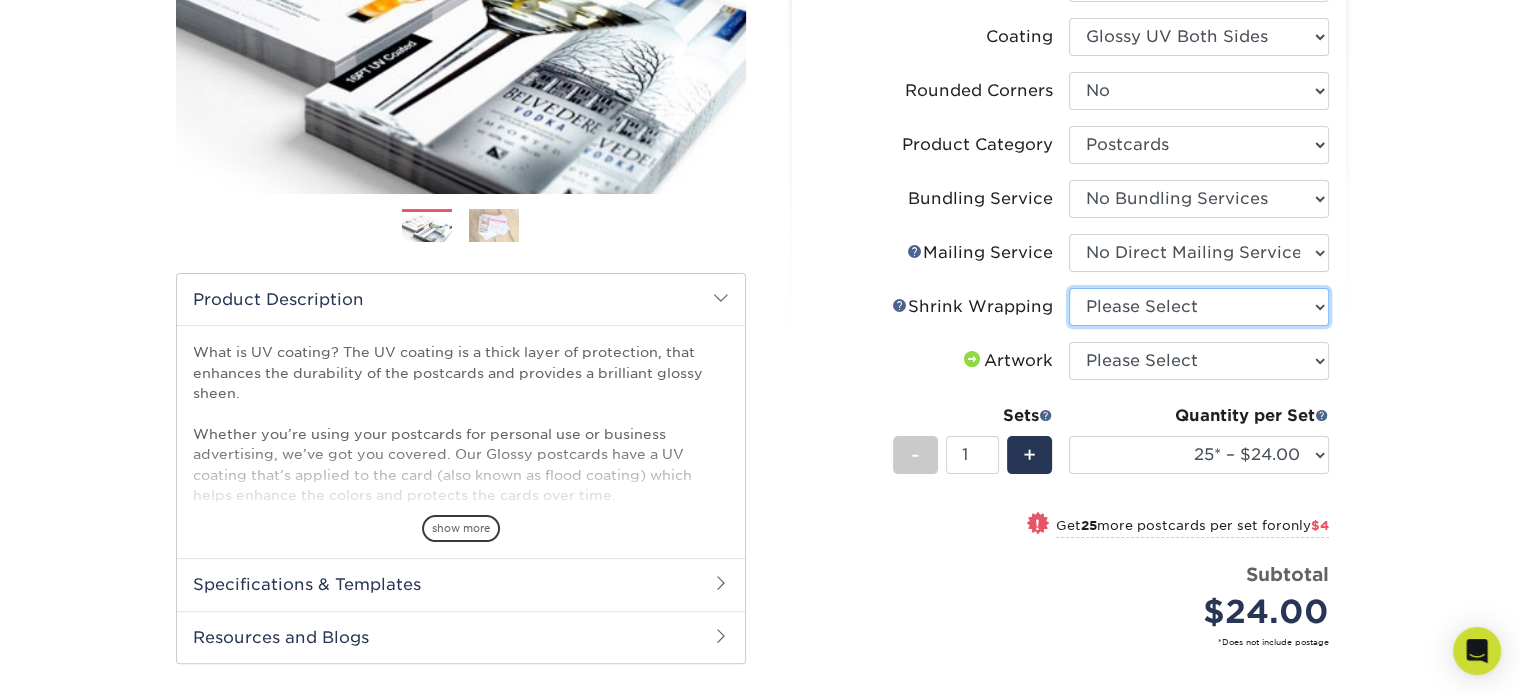 select on "c8749376-e7da-41d0-b3dc-647faf84d907" 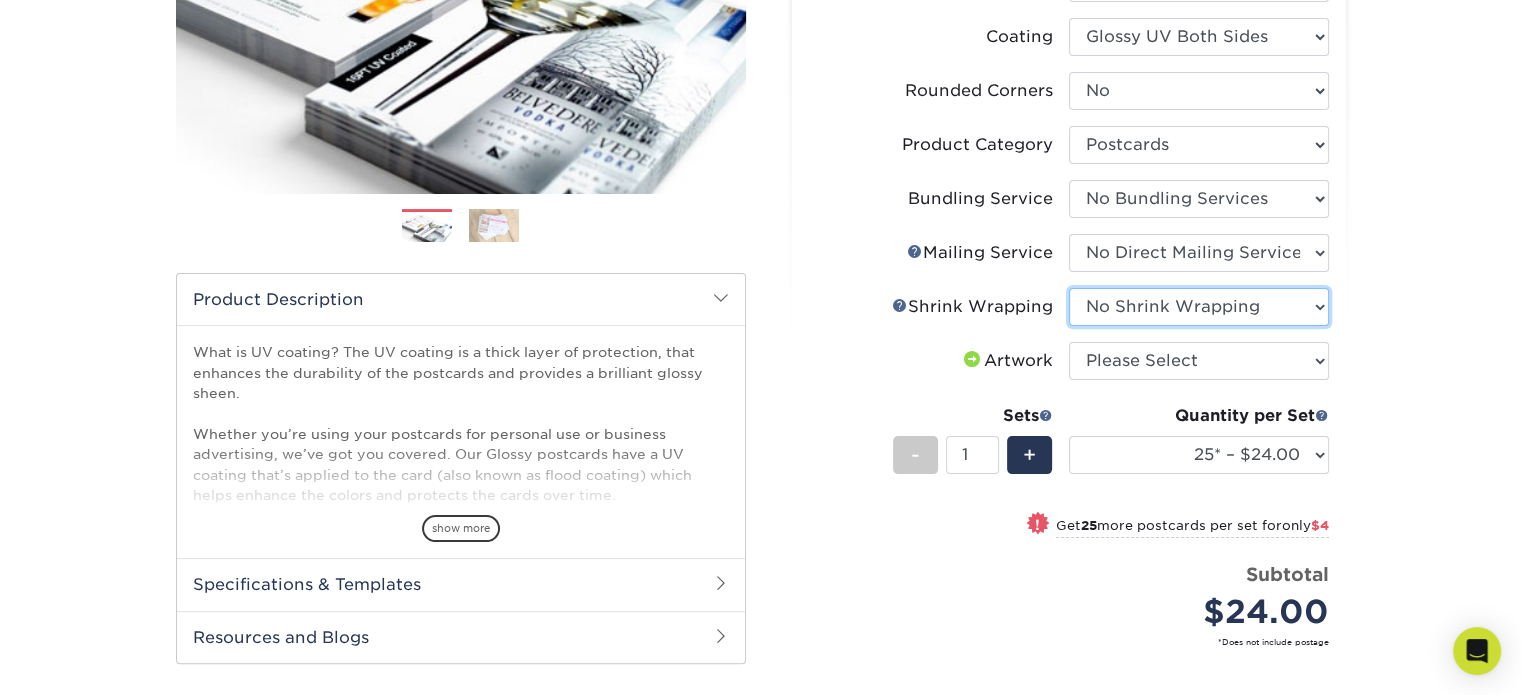 click on "Please Select No Shrink Wrapping Shrink Wrap 100 Per Package Shrink Wrap 50 Per Package" at bounding box center [1199, 307] 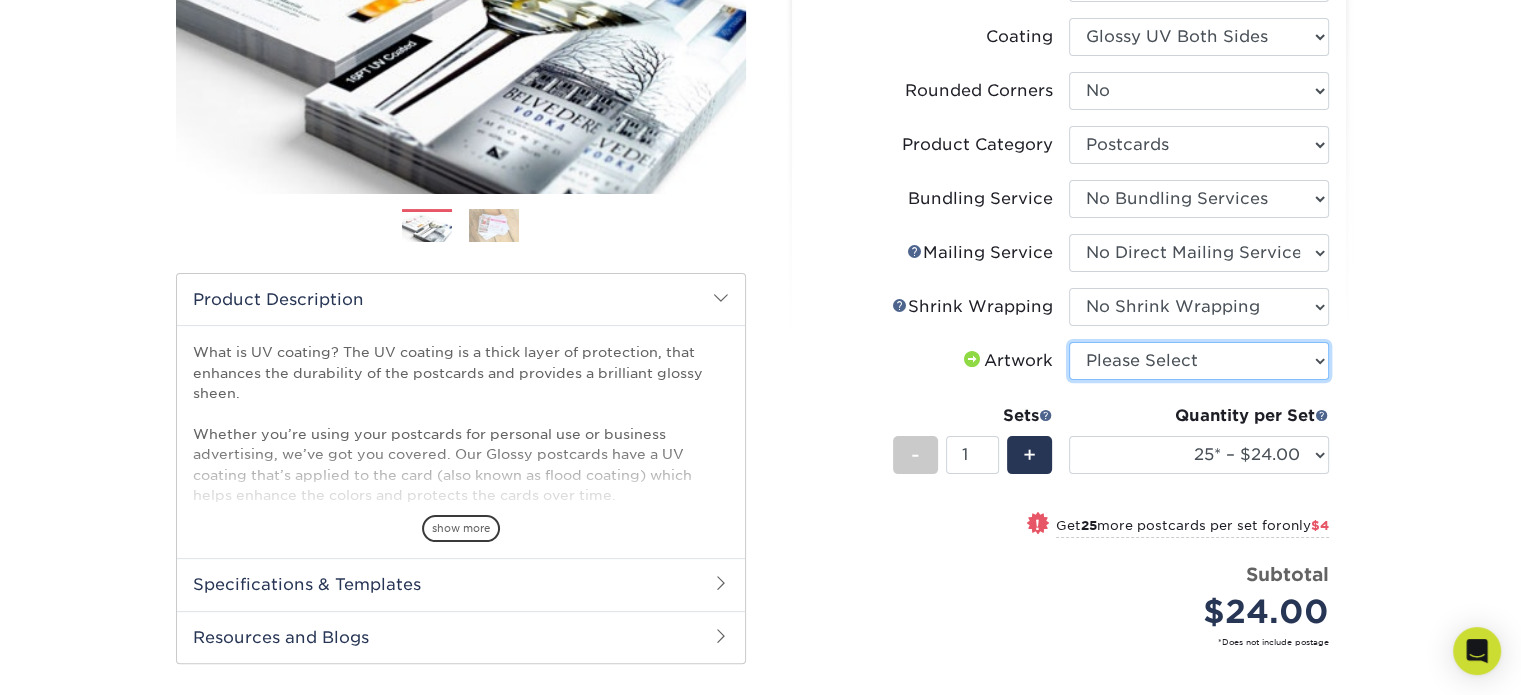 click on "Please Select I will upload files I need a design - $150" at bounding box center [1199, 361] 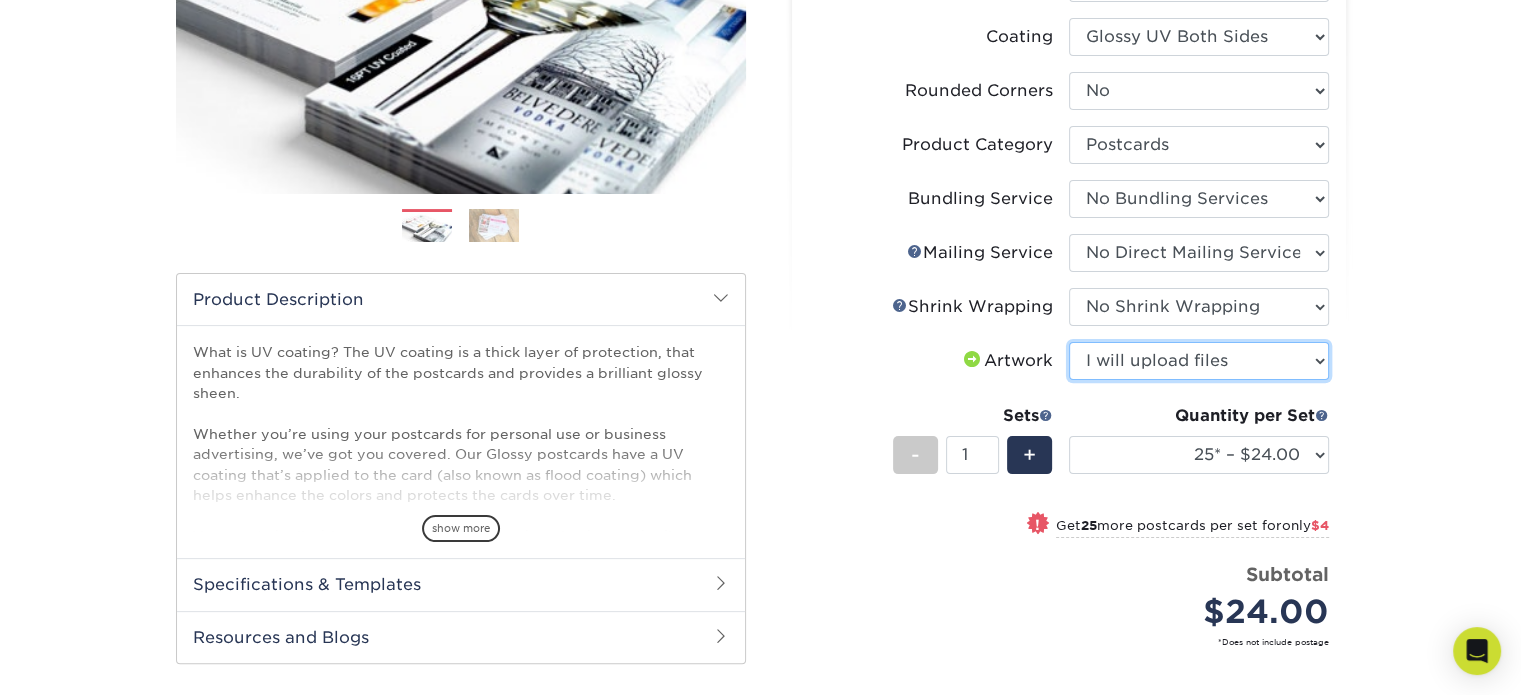 click on "Please Select I will upload files I need a design - $150" at bounding box center [1199, 361] 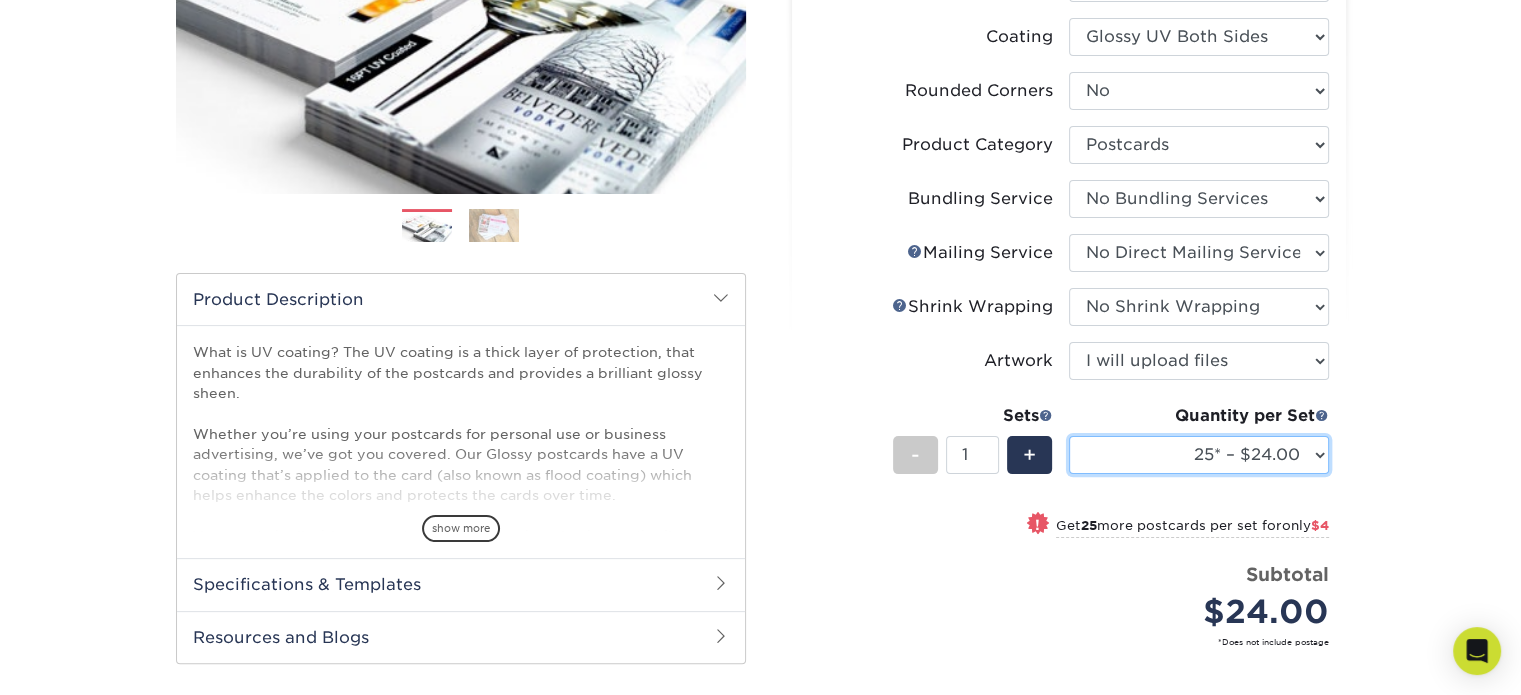 click on "25* – $24.00 50* – $28.00 75* – $34.00 100* – $41.00 250* – $74.00 500 – $88.00 1000 – $99.00 2500 – $205.00 5000 – $304.00 7500 – $442.00 10000 – $582.00 15000 – $873.00 20000 – $1164.00 25000 – $1454.00 30000 – $1745.00 35000 – $2036.00 40000 – $2327.00 45000 – $2617.00 50000 – $2908.00 55000 – $3199.00 60000 – $3490.00 65000 – $3781.00 70000 – $4071.00 75000 – $4362.00 80000 – $4653.00 85000 – $4944.00 90000 – $5234.00 95000 – $5525.00 100000 – $5816.00" at bounding box center (1199, 455) 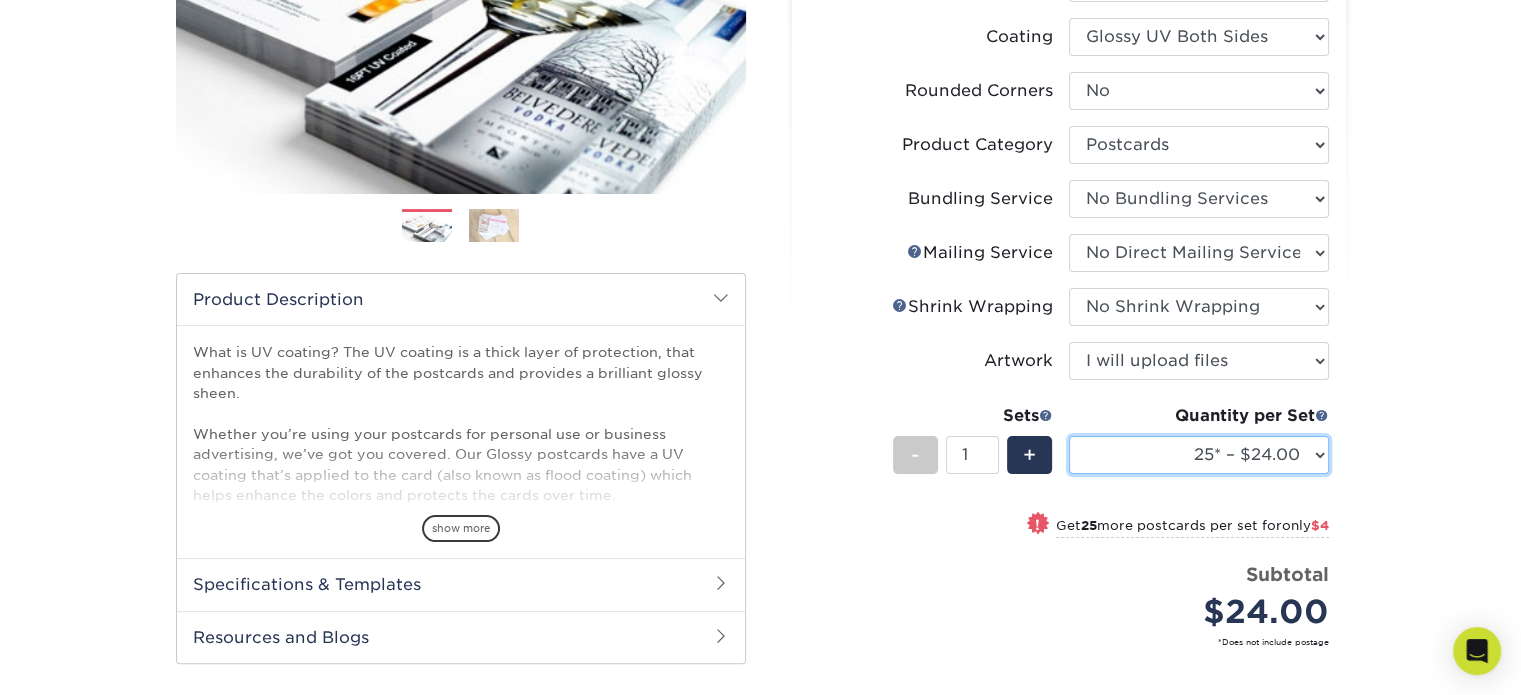 select on "1000 – $99.00" 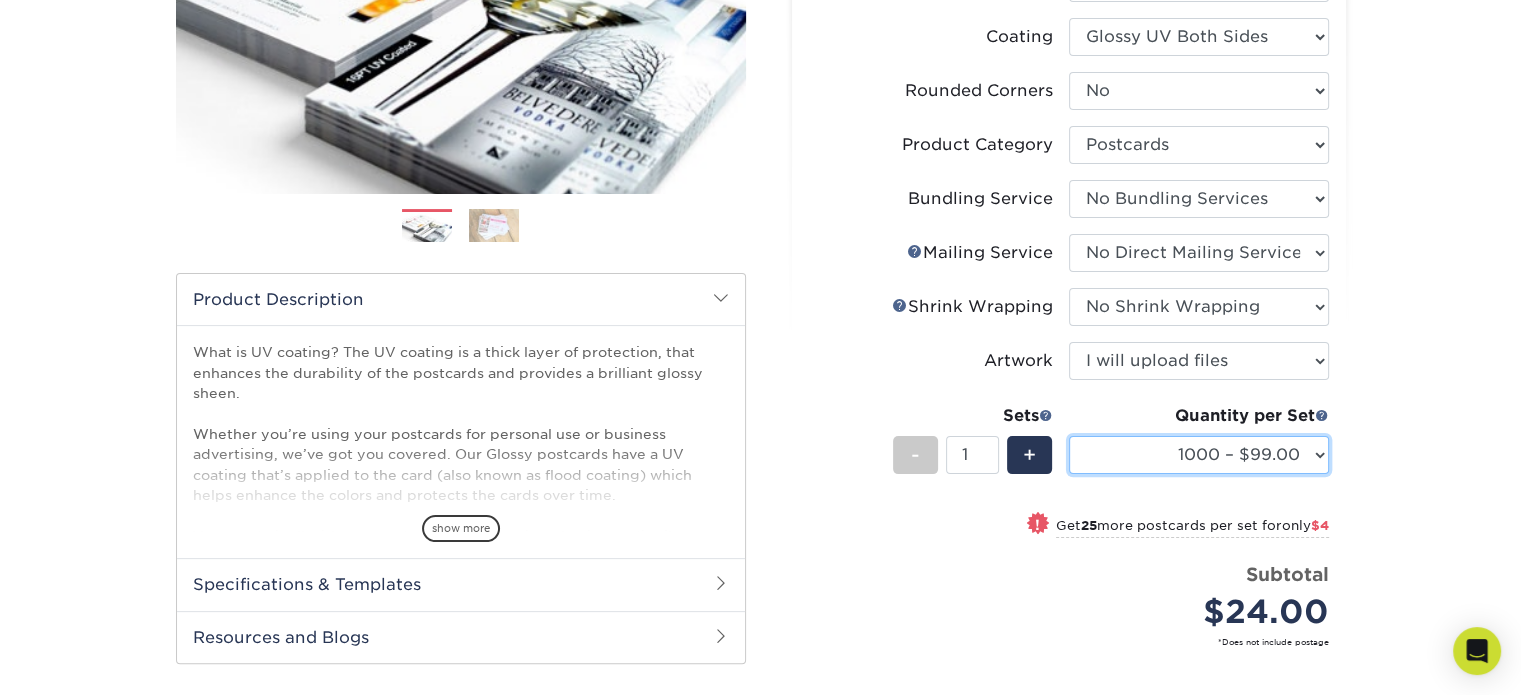 click on "25* – $24.00 50* – $28.00 75* – $34.00 100* – $41.00 250* – $74.00 500 – $88.00 1000 – $99.00 2500 – $205.00 5000 – $304.00 7500 – $442.00 10000 – $582.00 15000 – $873.00 20000 – $1164.00 25000 – $1454.00 30000 – $1745.00 35000 – $2036.00 40000 – $2327.00 45000 – $2617.00 50000 – $2908.00 55000 – $3199.00 60000 – $3490.00 65000 – $3781.00 70000 – $4071.00 75000 – $4362.00 80000 – $4653.00 85000 – $4944.00 90000 – $5234.00 95000 – $5525.00 100000 – $5816.00" at bounding box center [1199, 455] 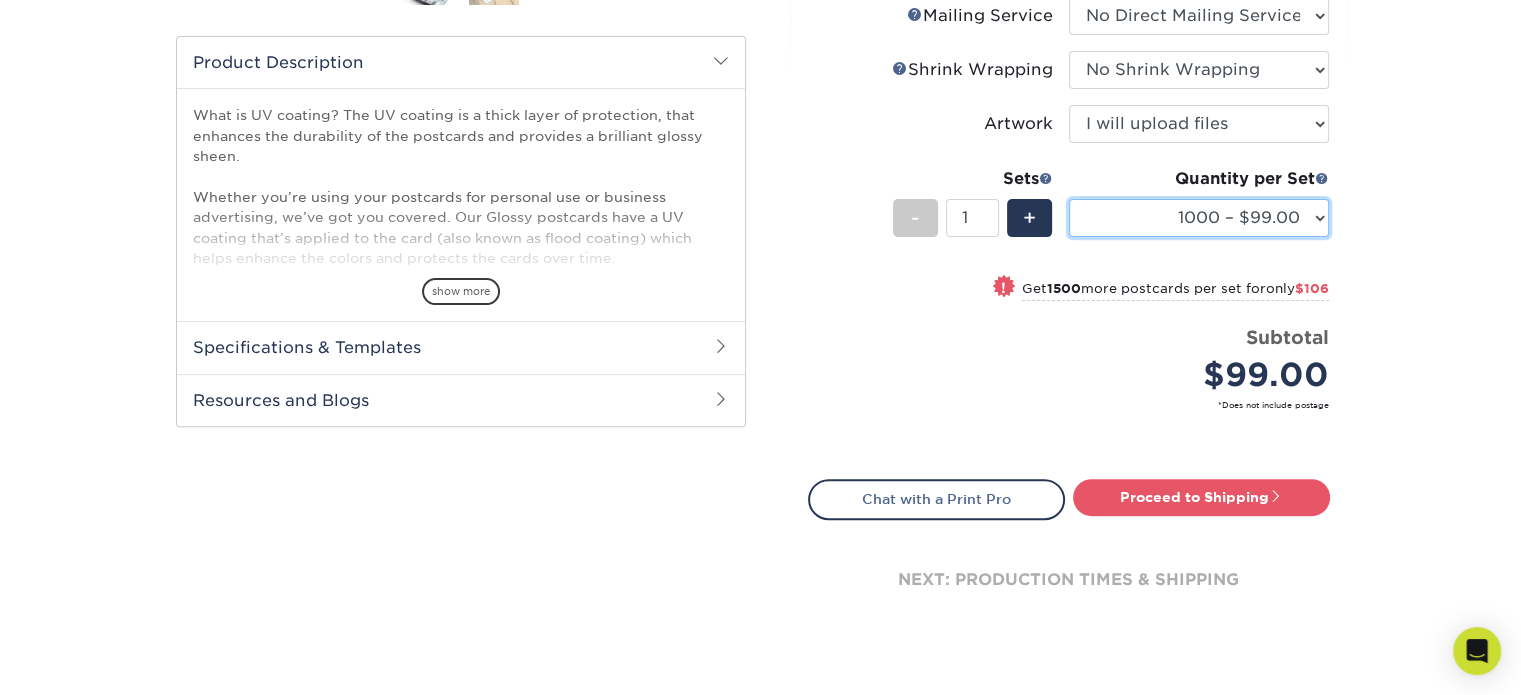 scroll, scrollTop: 700, scrollLeft: 0, axis: vertical 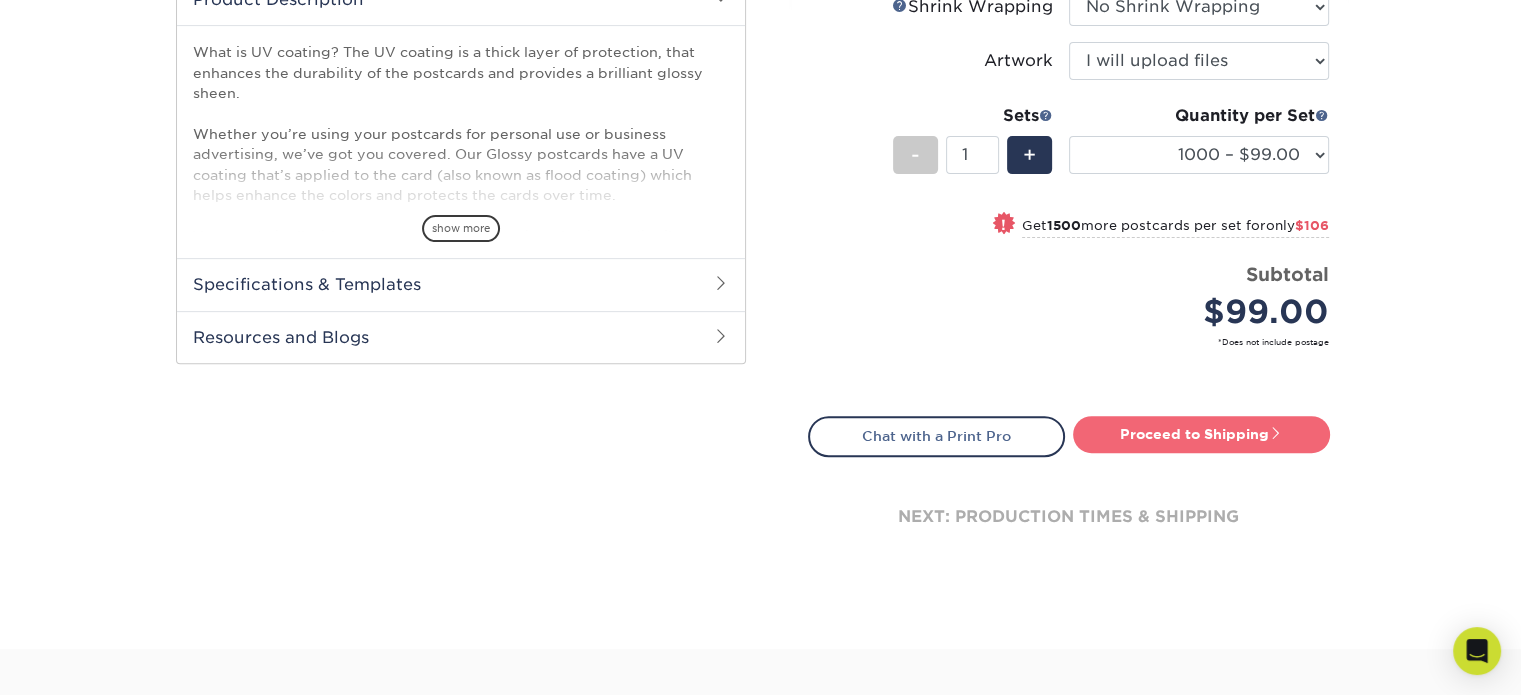 click on "Proceed to Shipping" at bounding box center [1201, 434] 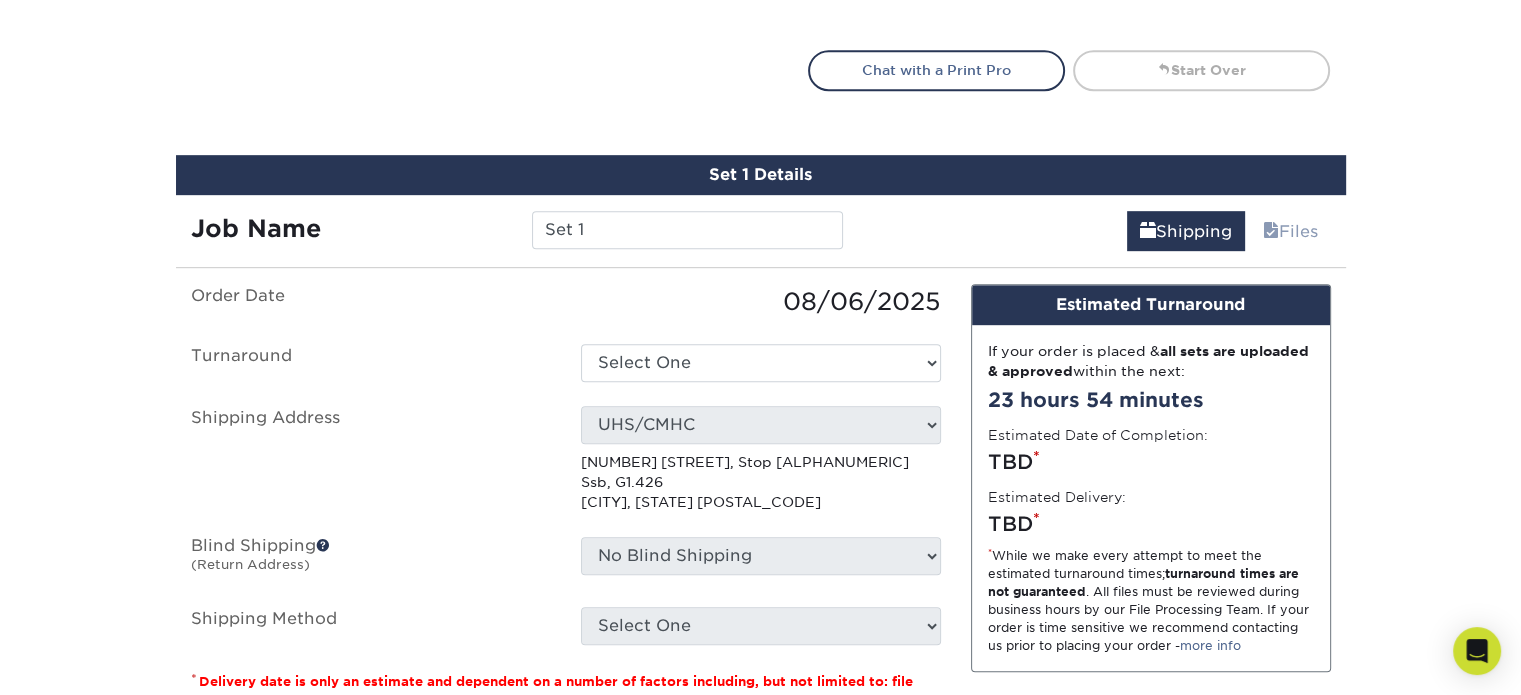 scroll, scrollTop: 1168, scrollLeft: 0, axis: vertical 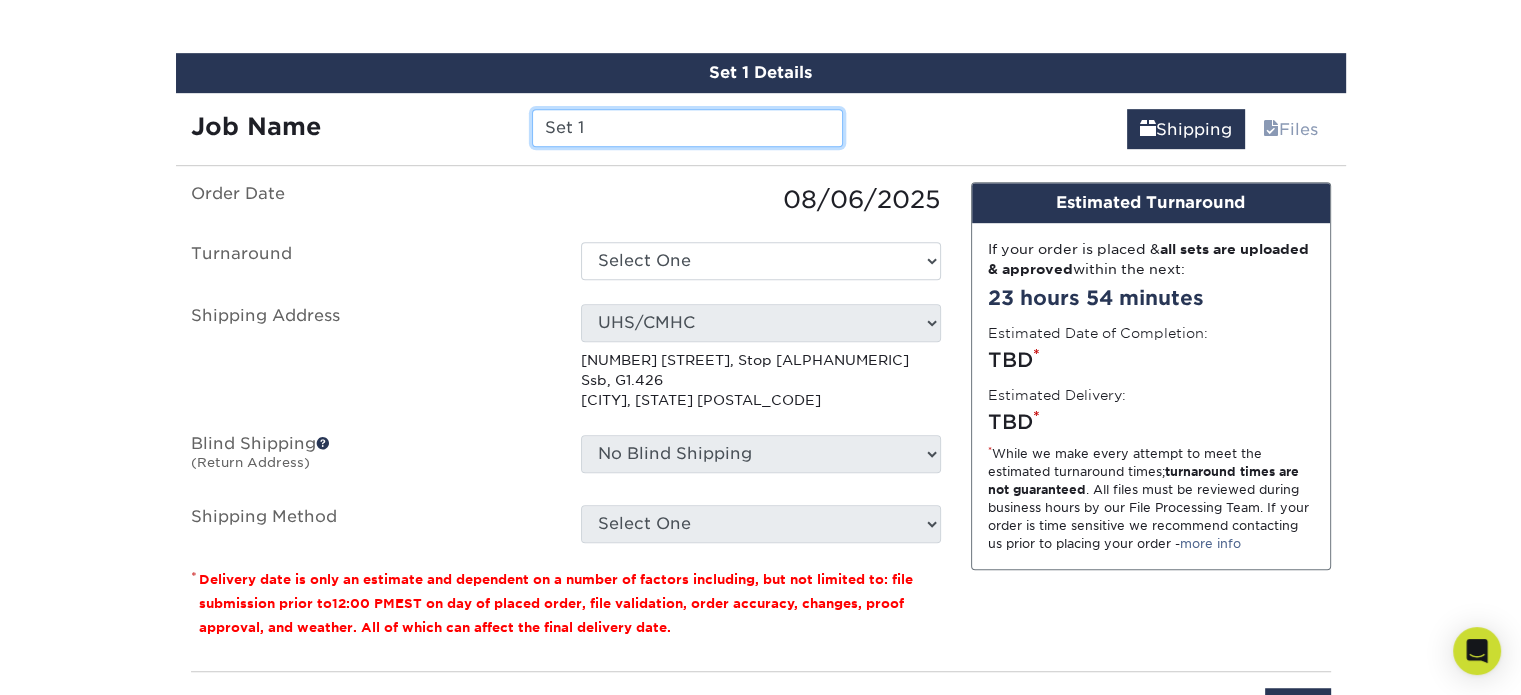 click on "Set 1" at bounding box center (687, 128) 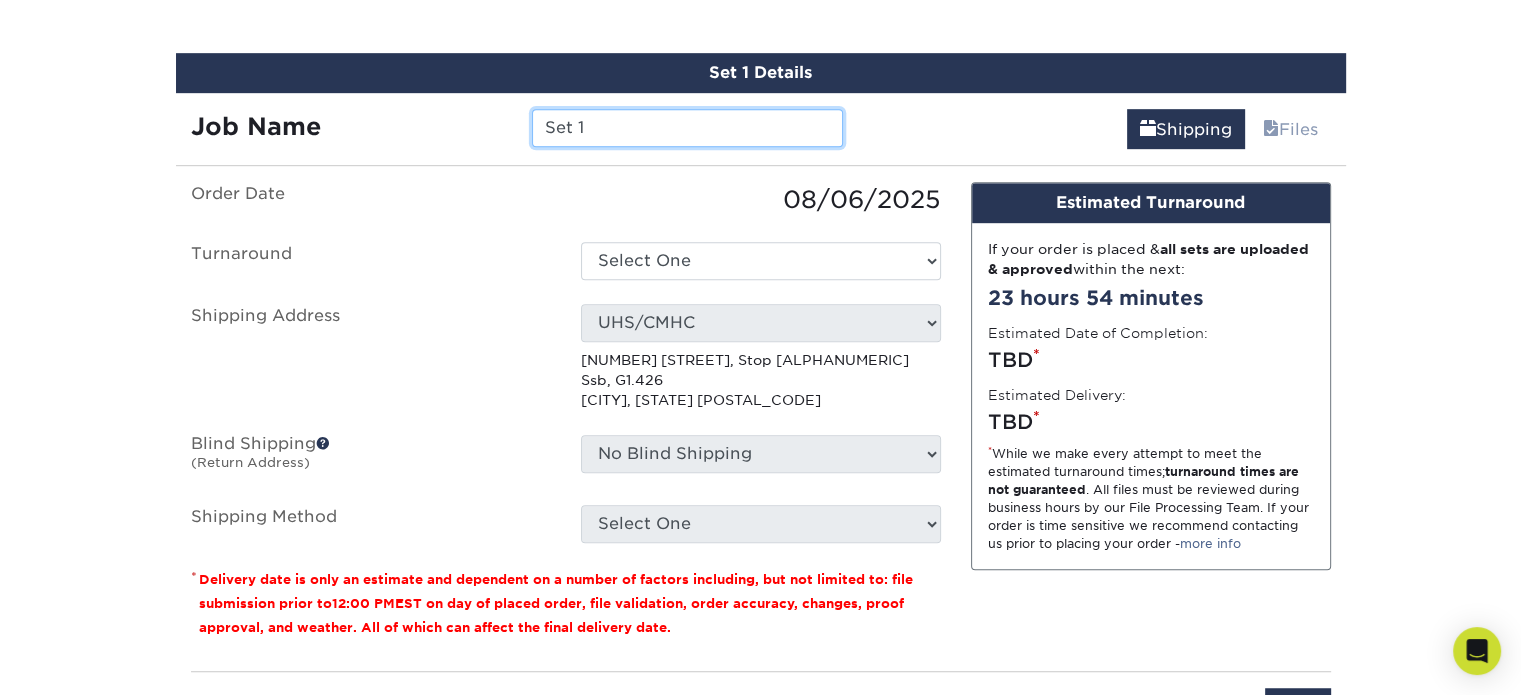 drag, startPoint x: 691, startPoint y: 125, endPoint x: 171, endPoint y: 135, distance: 520.0961 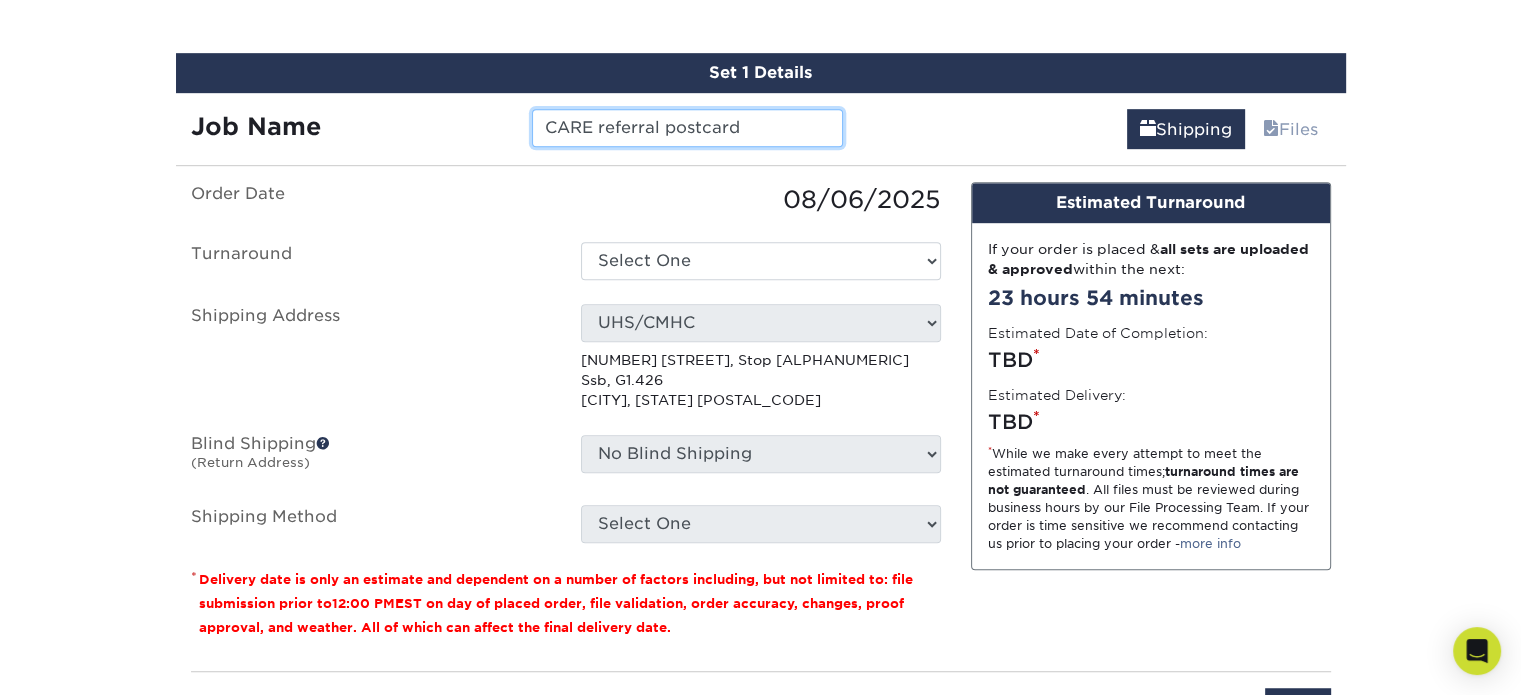 type on "CARE referral postcard" 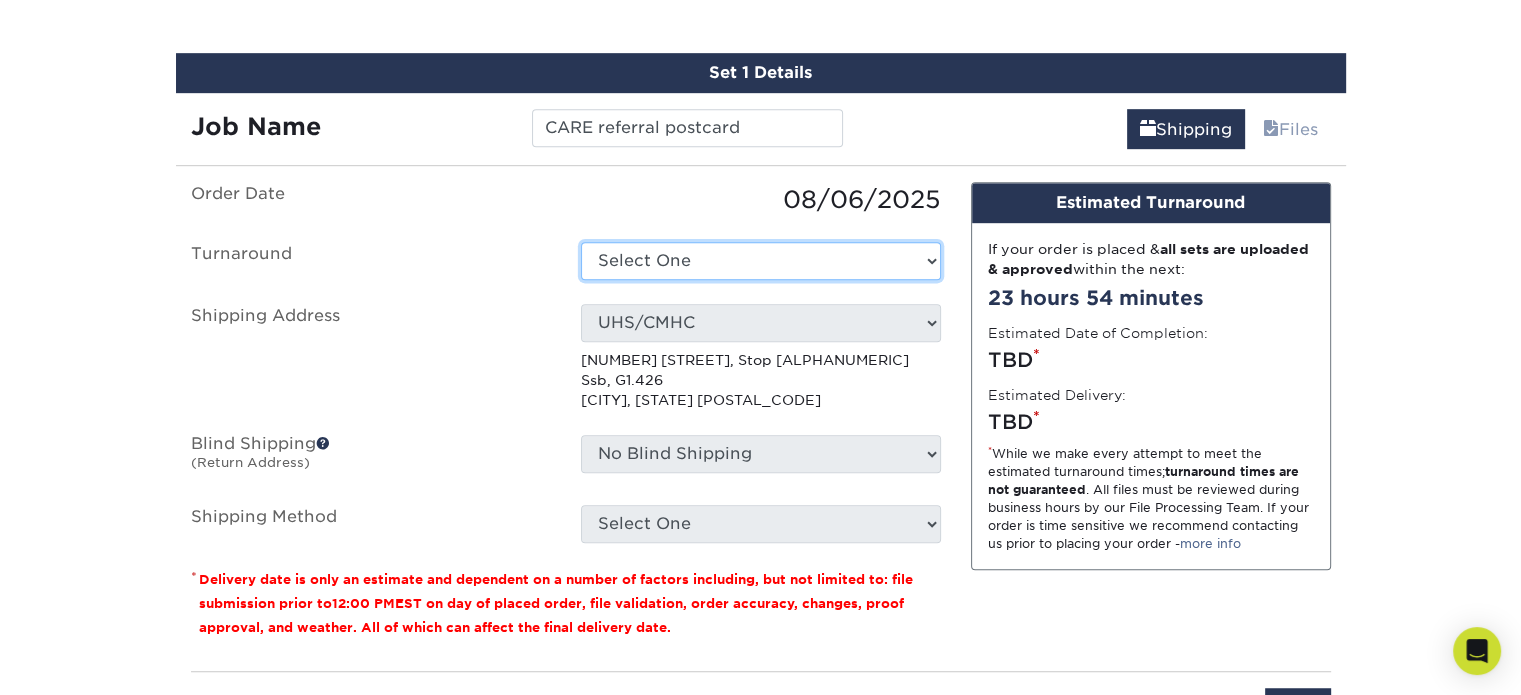 click on "Select One 2-4 Business Days 2 Day Next Business Day" at bounding box center (761, 261) 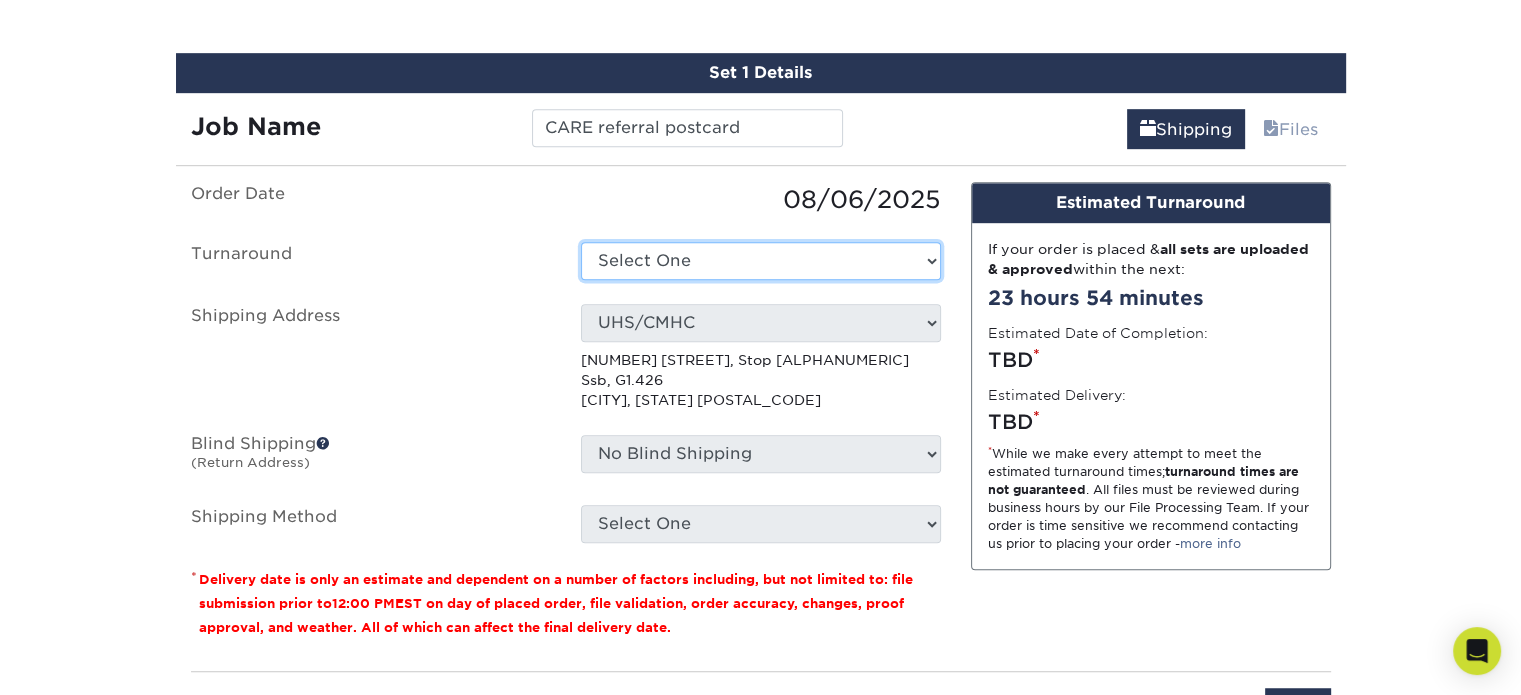 select on "670cc8ab-c52a-437b-b228-cbf2e59b80a0" 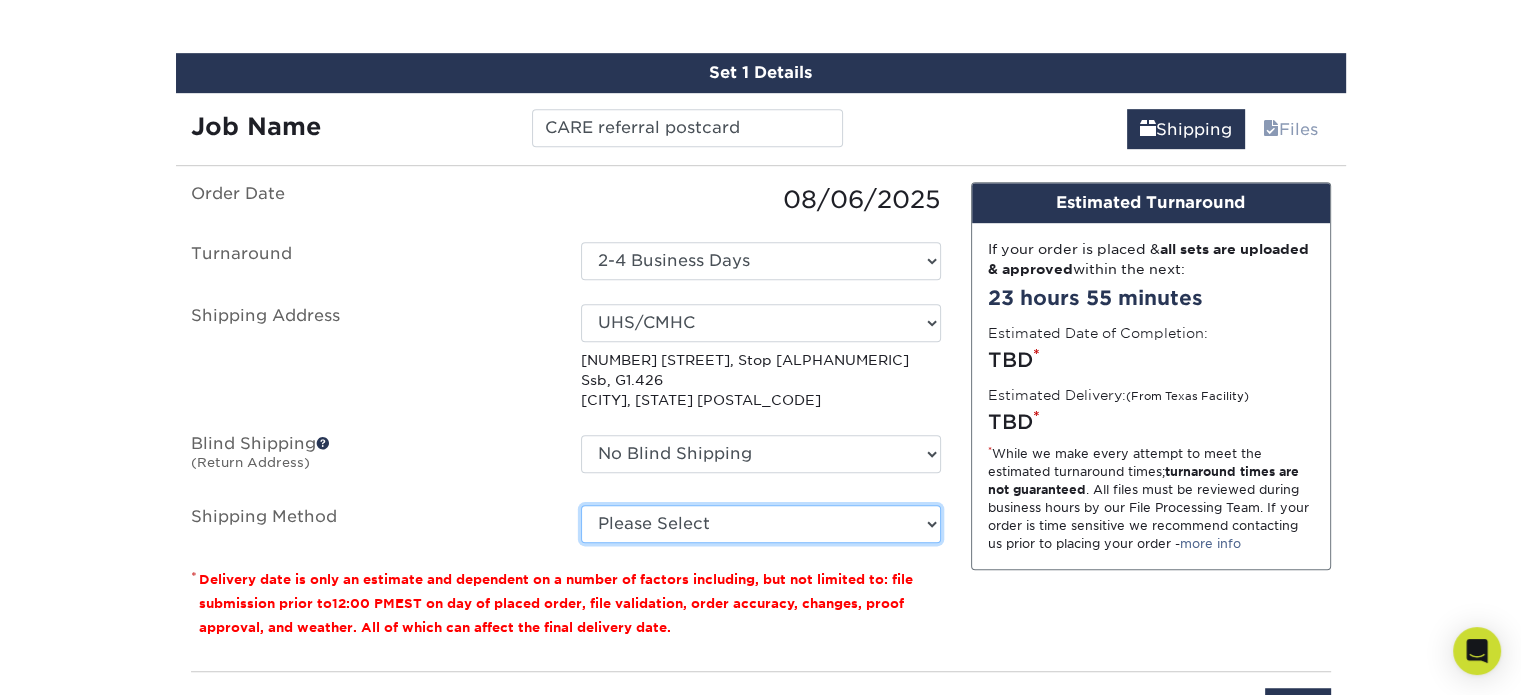 click on "Please Select Ground Shipping (+$18.73) 3 Day Shipping Service (+$25.42) 2 Day Air Shipping (+$27.37) Next Day Shipping by 5pm (+$36.13) Next Day Shipping by 12 noon (+$41.35) Next Day Air Early A.M. (+$240.90)" at bounding box center (761, 524) 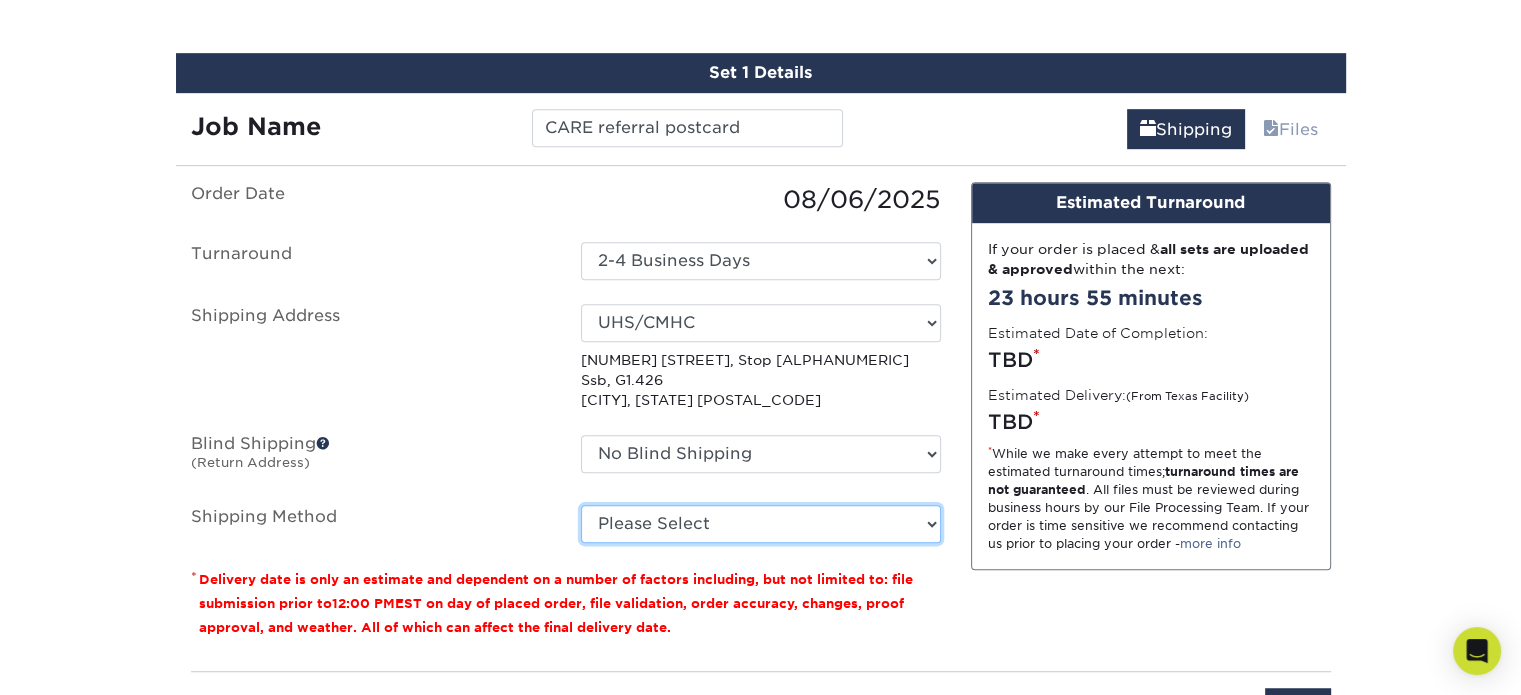 select on "03" 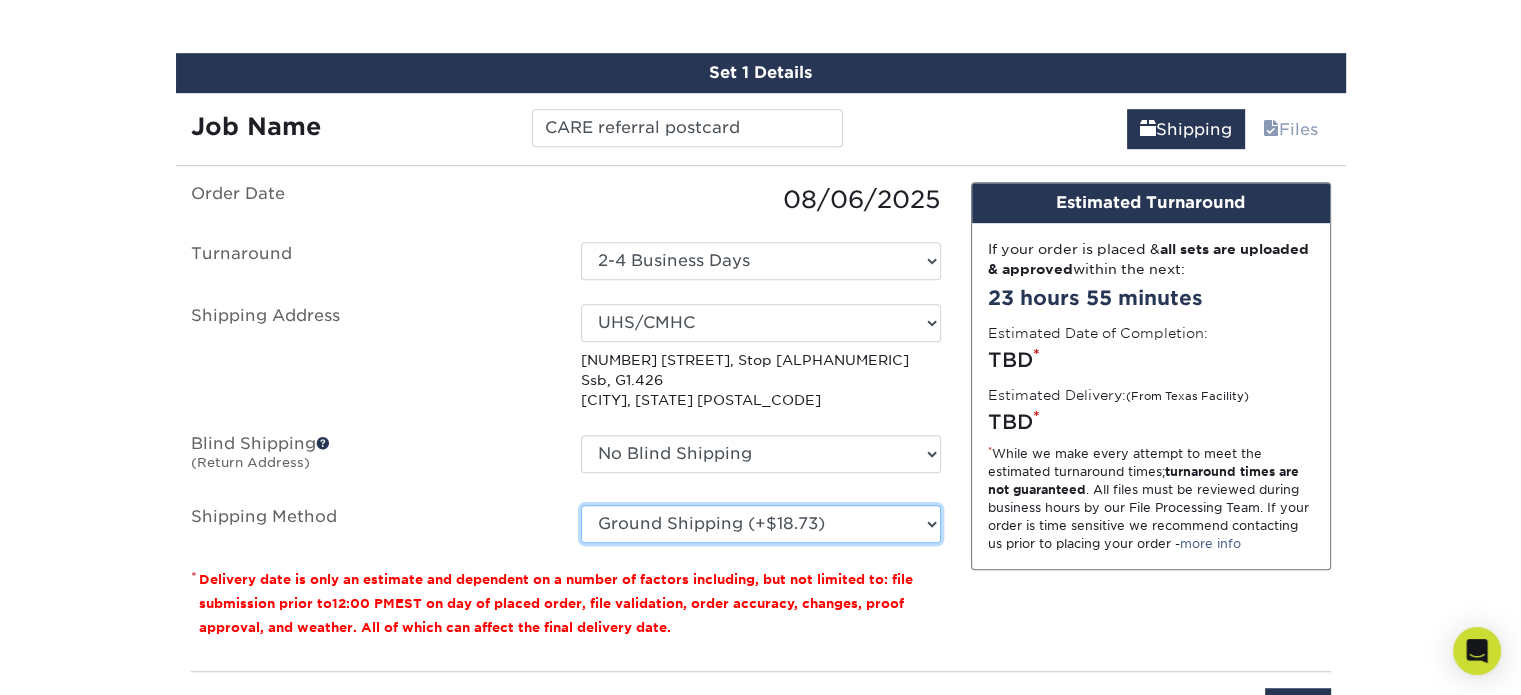 click on "Please Select Ground Shipping (+$18.73) 3 Day Shipping Service (+$25.42) 2 Day Air Shipping (+$27.37) Next Day Shipping by 5pm (+$36.13) Next Day Shipping by 12 noon (+$41.35) Next Day Air Early A.M. (+$240.90)" at bounding box center [761, 524] 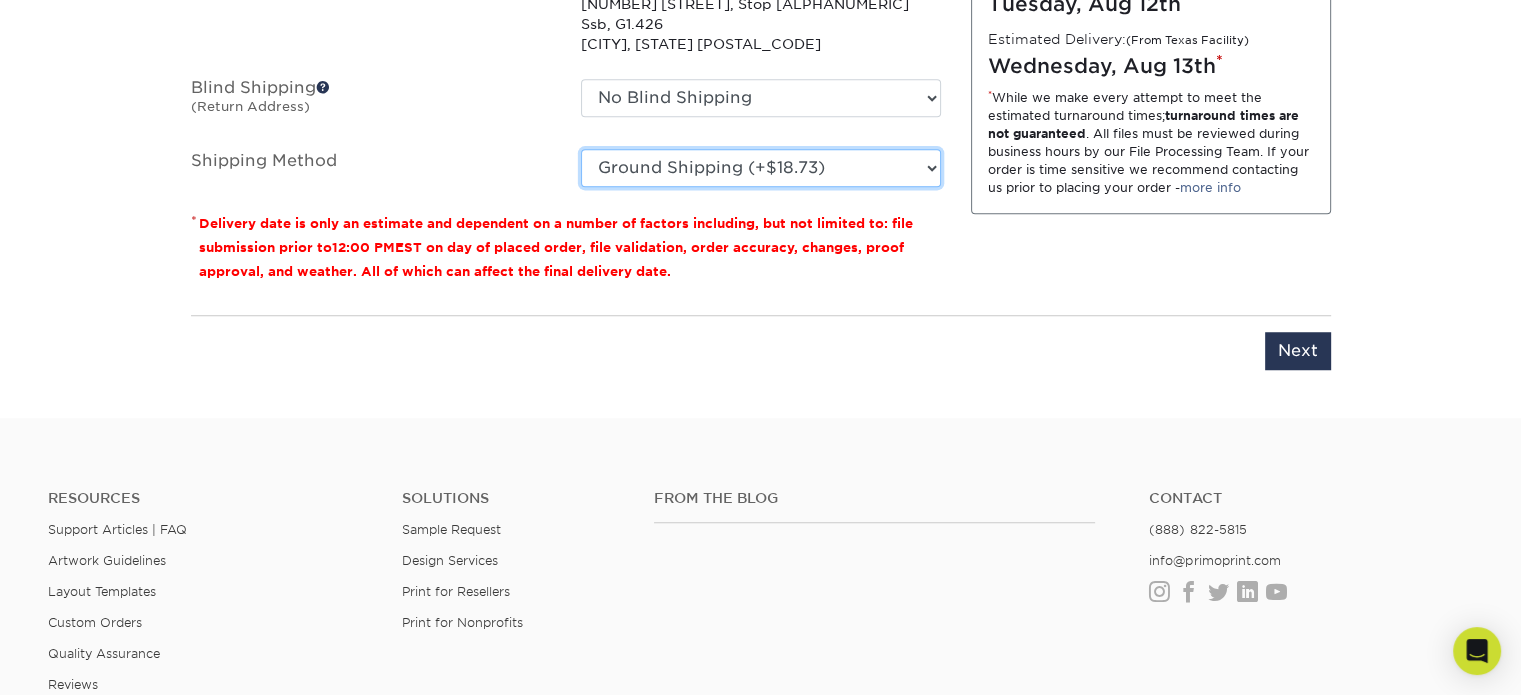 scroll, scrollTop: 1568, scrollLeft: 0, axis: vertical 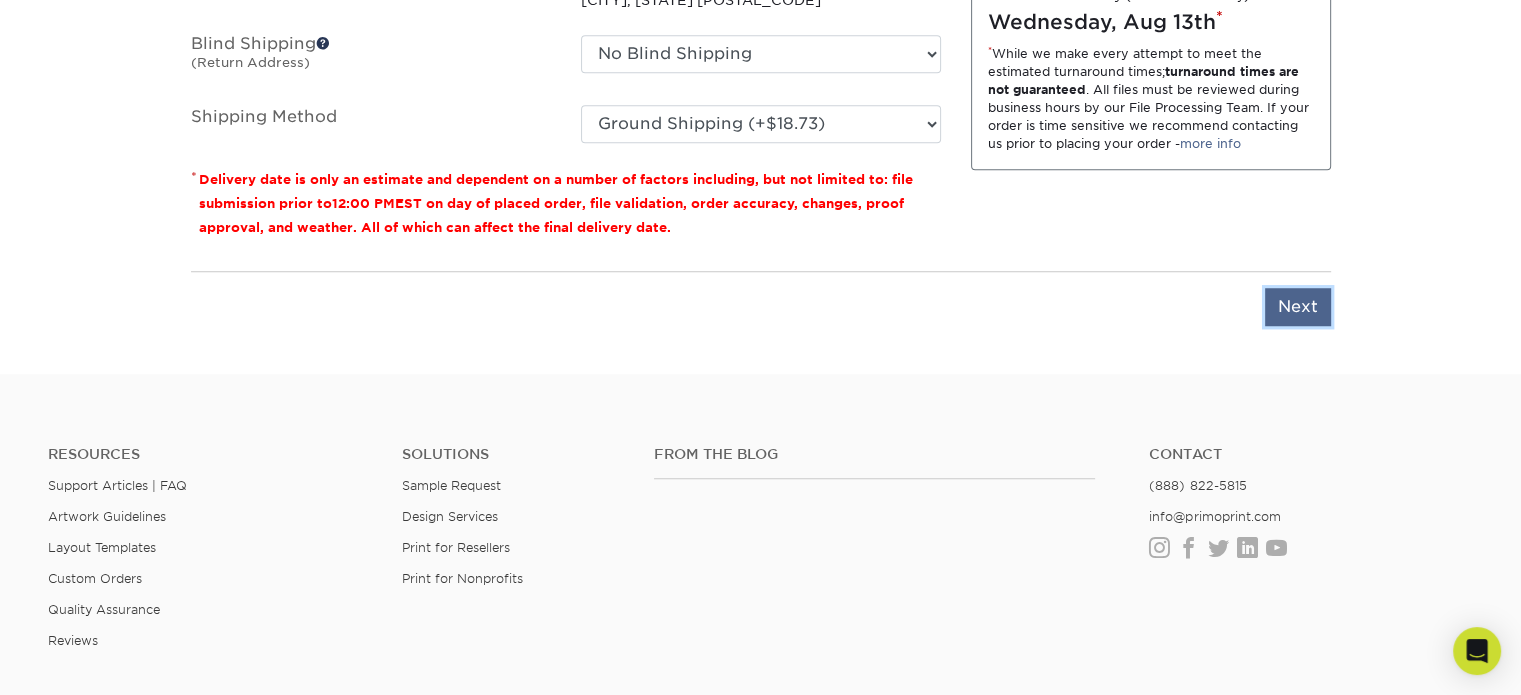 click on "Next" at bounding box center [1298, 307] 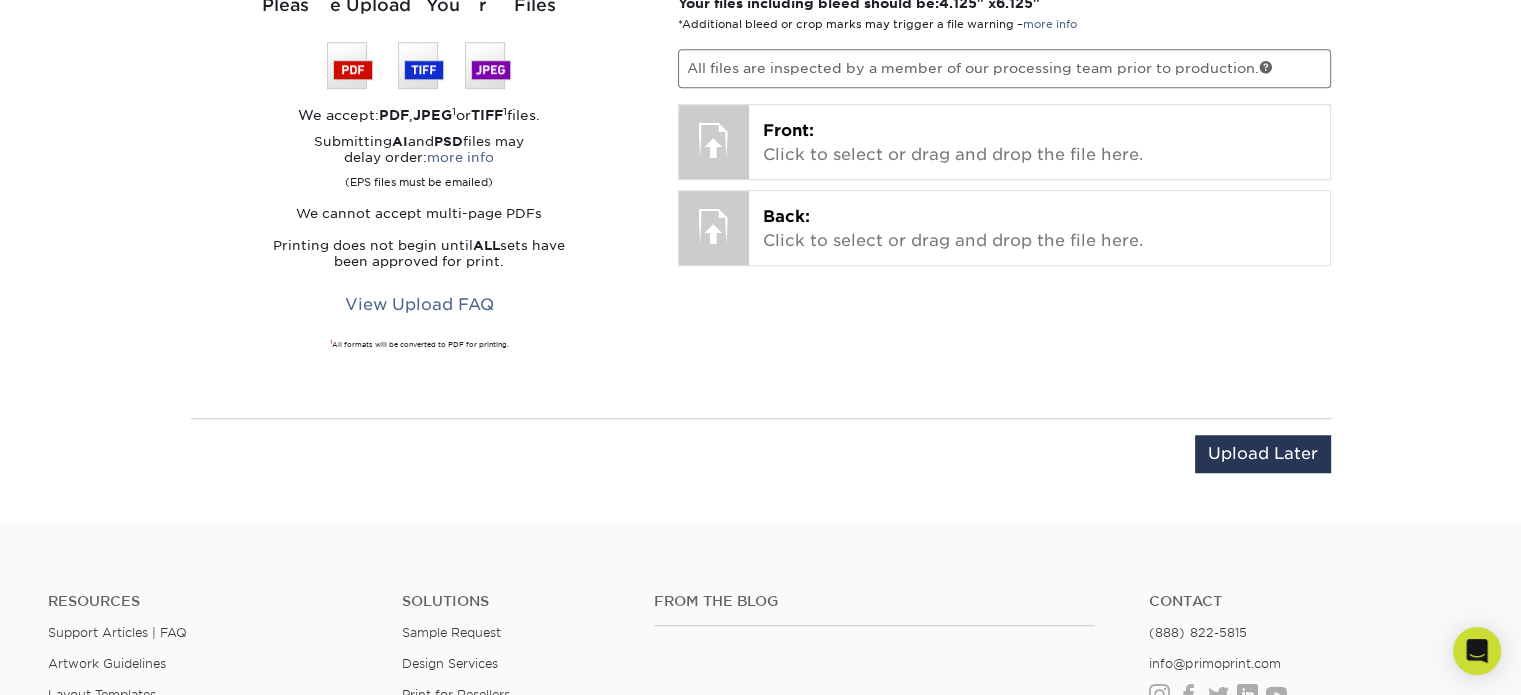 scroll, scrollTop: 1068, scrollLeft: 0, axis: vertical 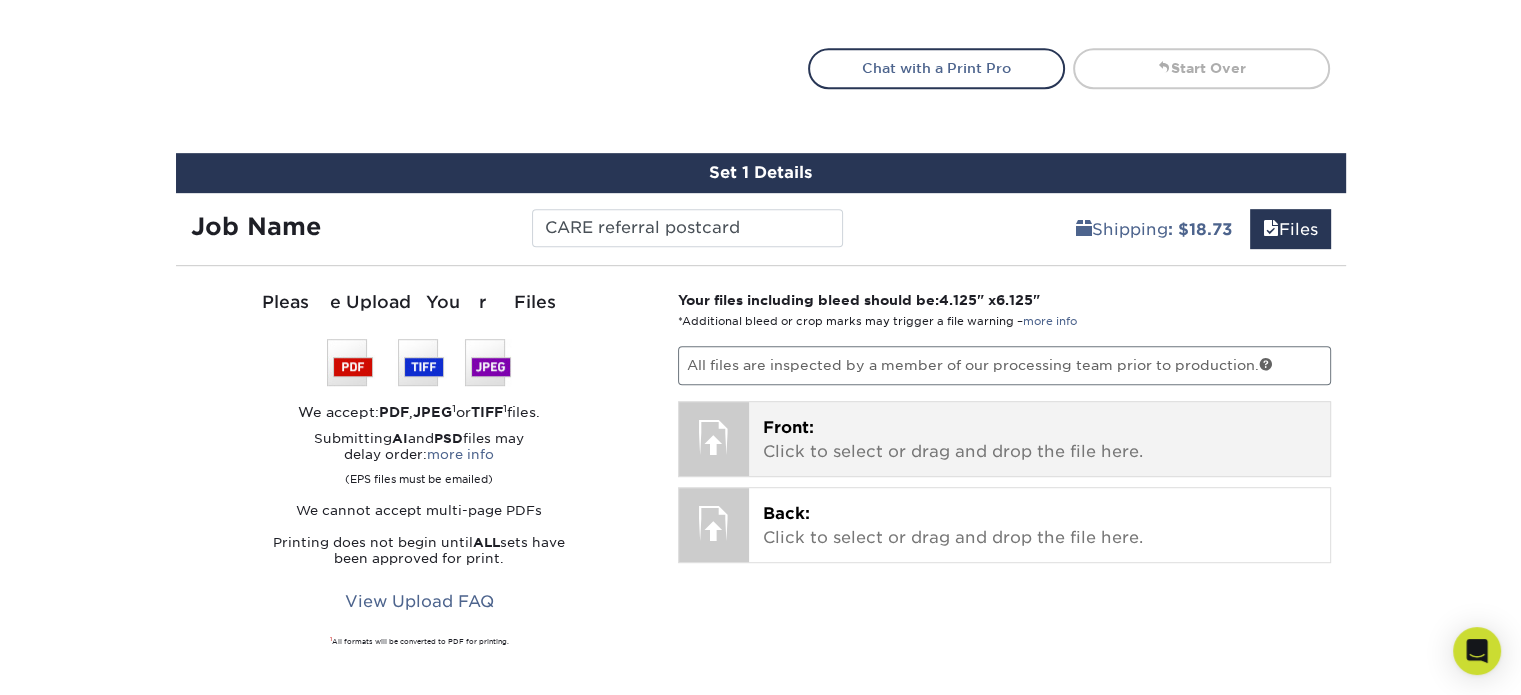 click on "Front: Click to select or drag and drop the file here." at bounding box center [1039, 440] 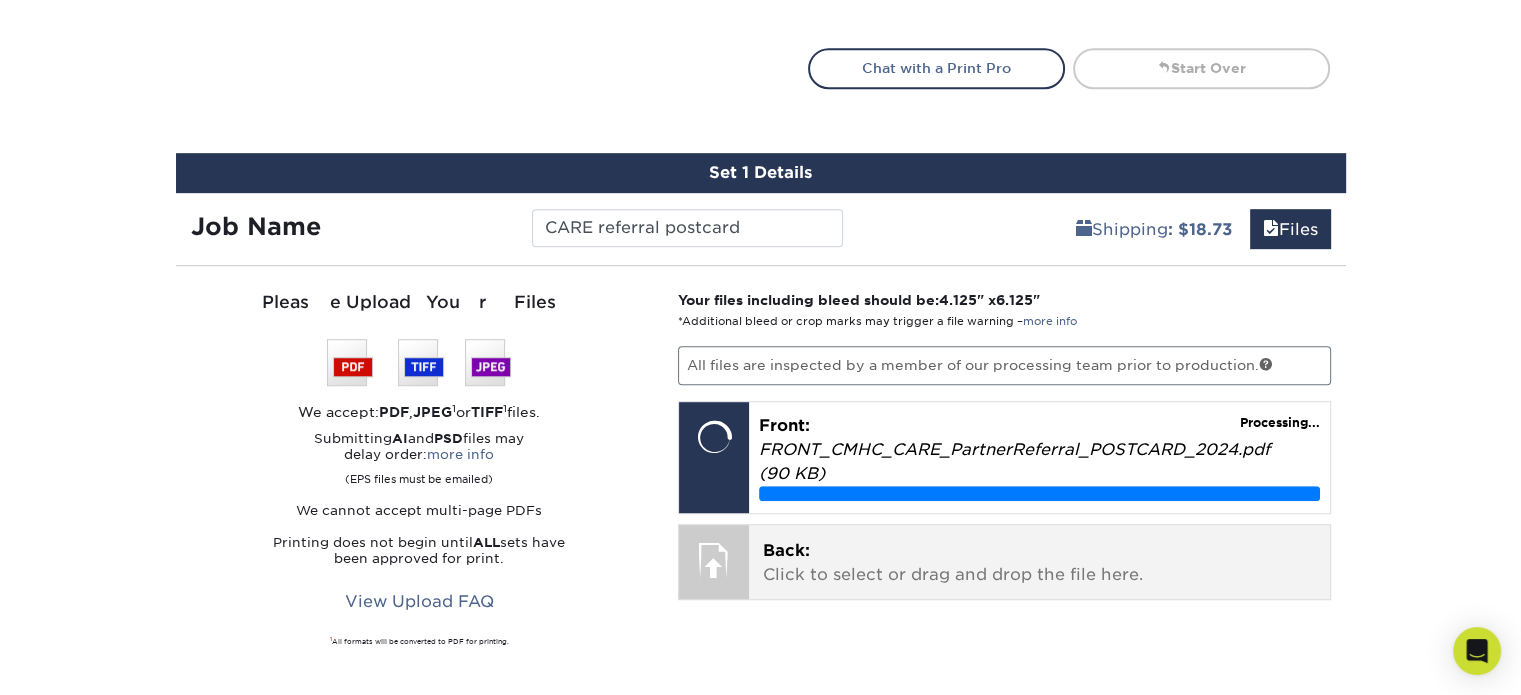 click on "Back: Click to select or drag and drop the file here." at bounding box center [1039, 563] 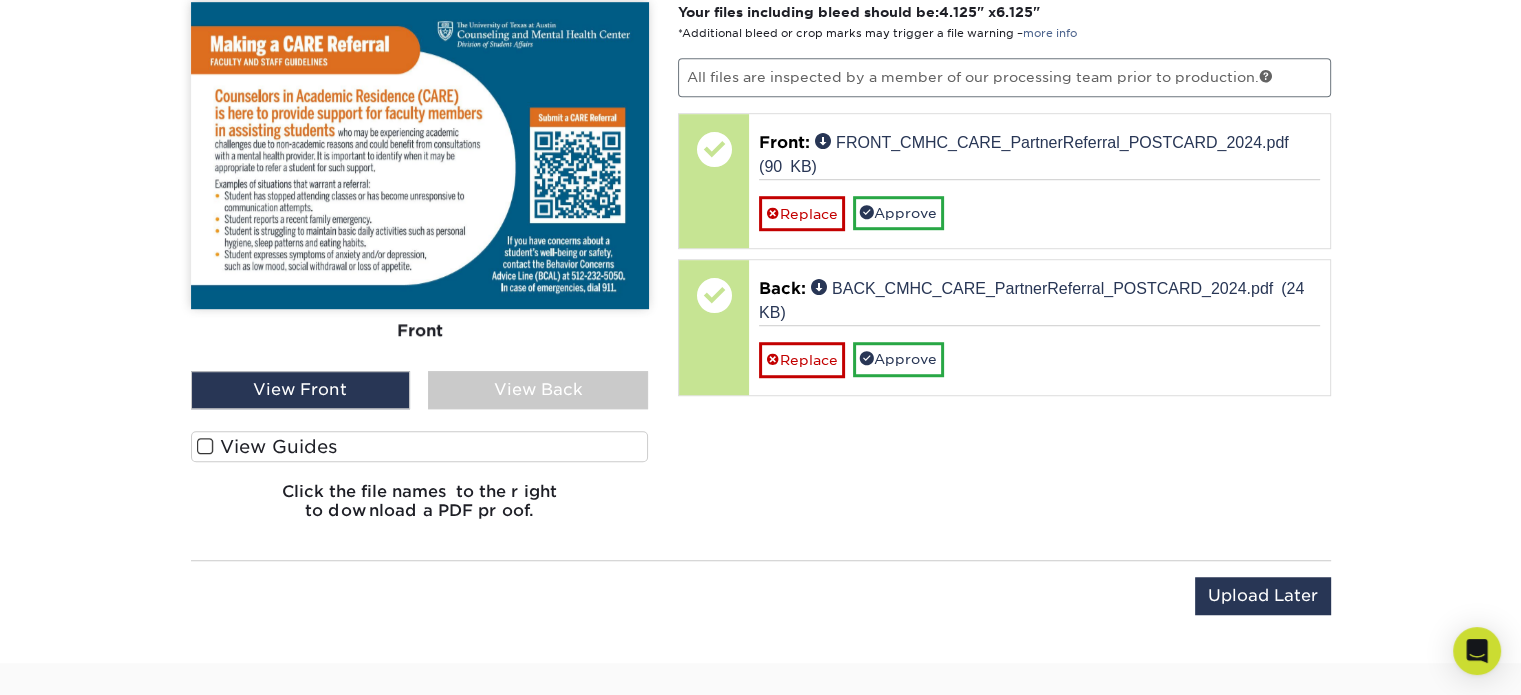scroll, scrollTop: 1368, scrollLeft: 0, axis: vertical 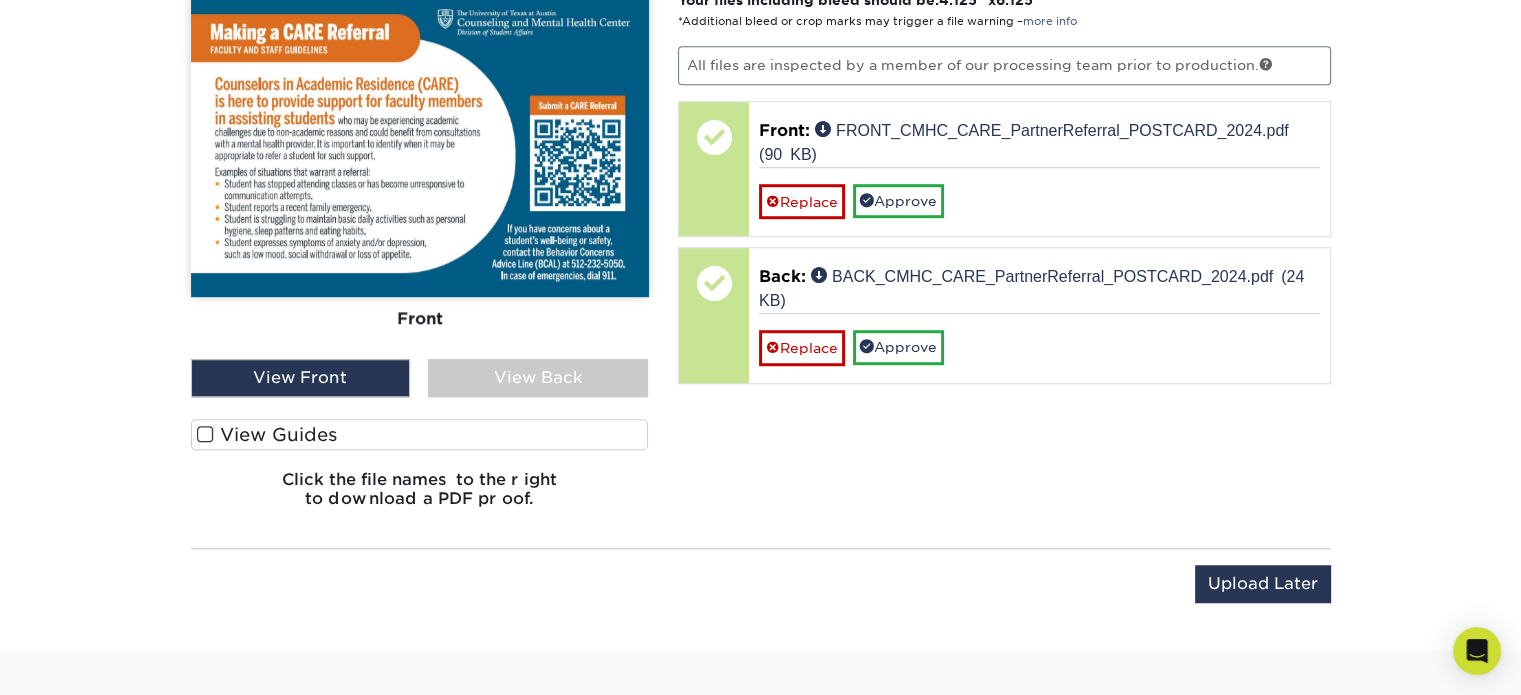 click on "View Back" at bounding box center [538, 378] 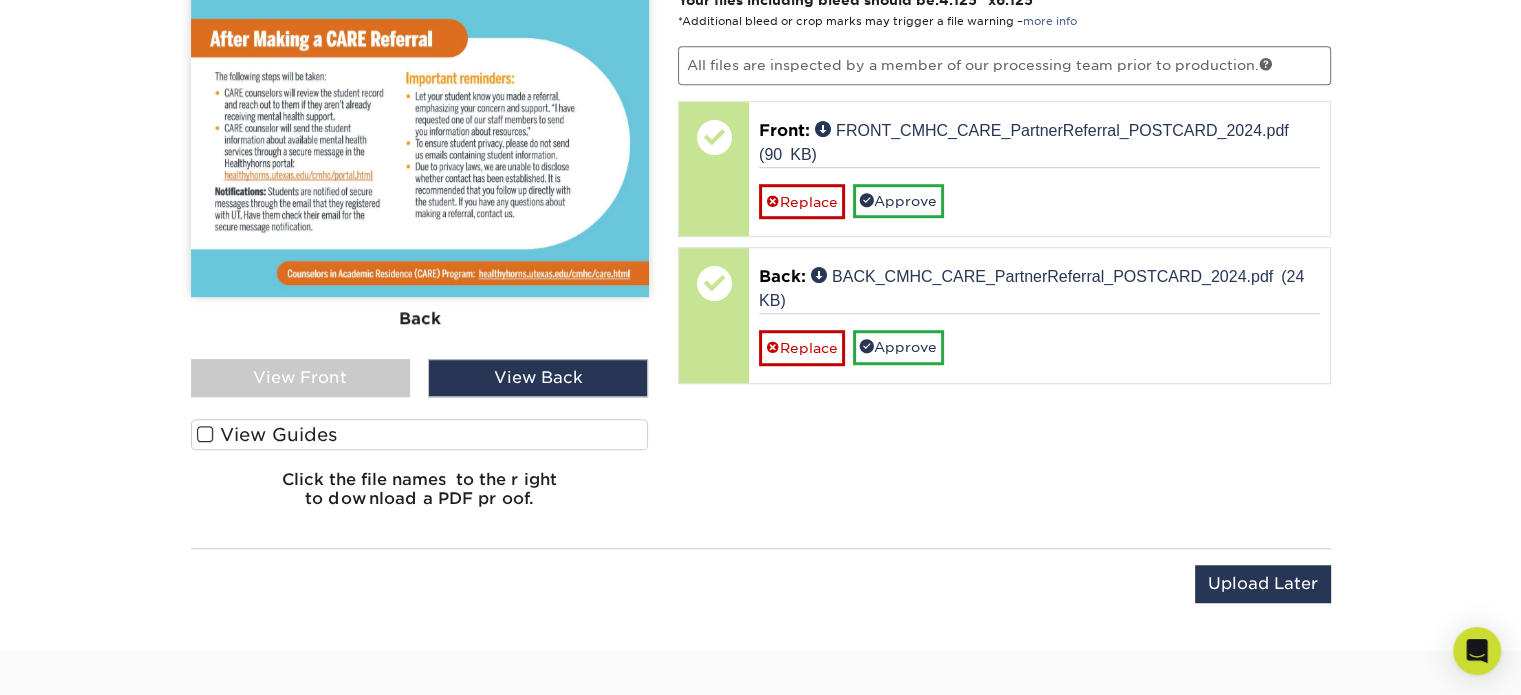 click on "View Front" at bounding box center (301, 378) 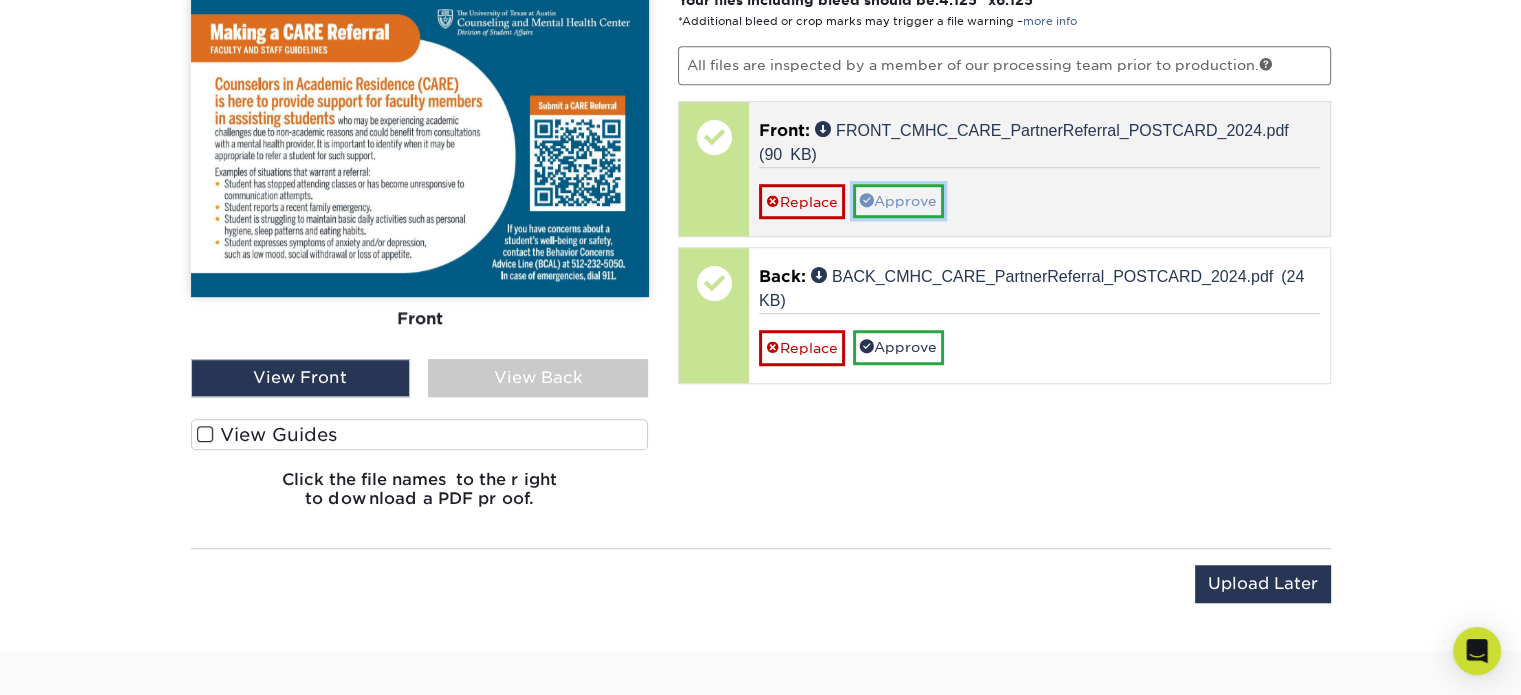 click on "Approve" at bounding box center [898, 201] 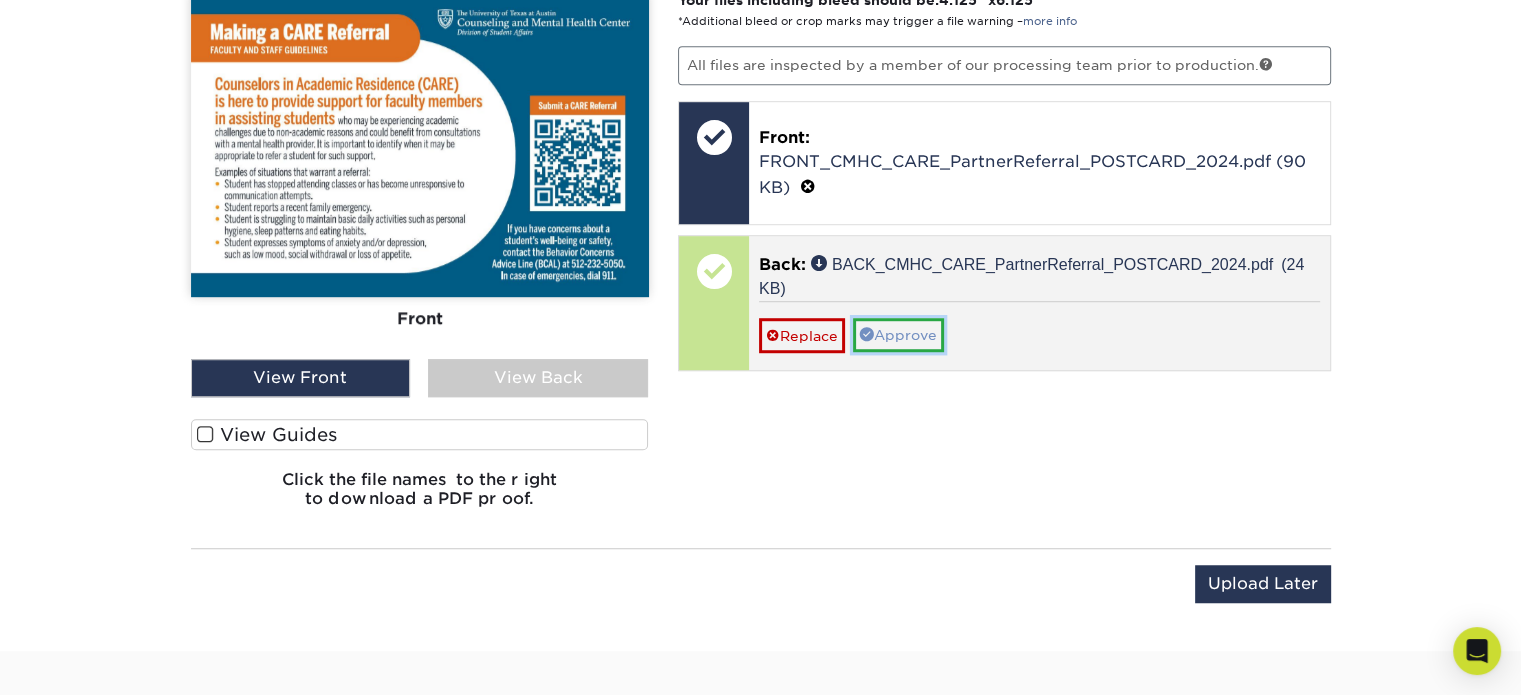 click on "Approve" at bounding box center (898, 335) 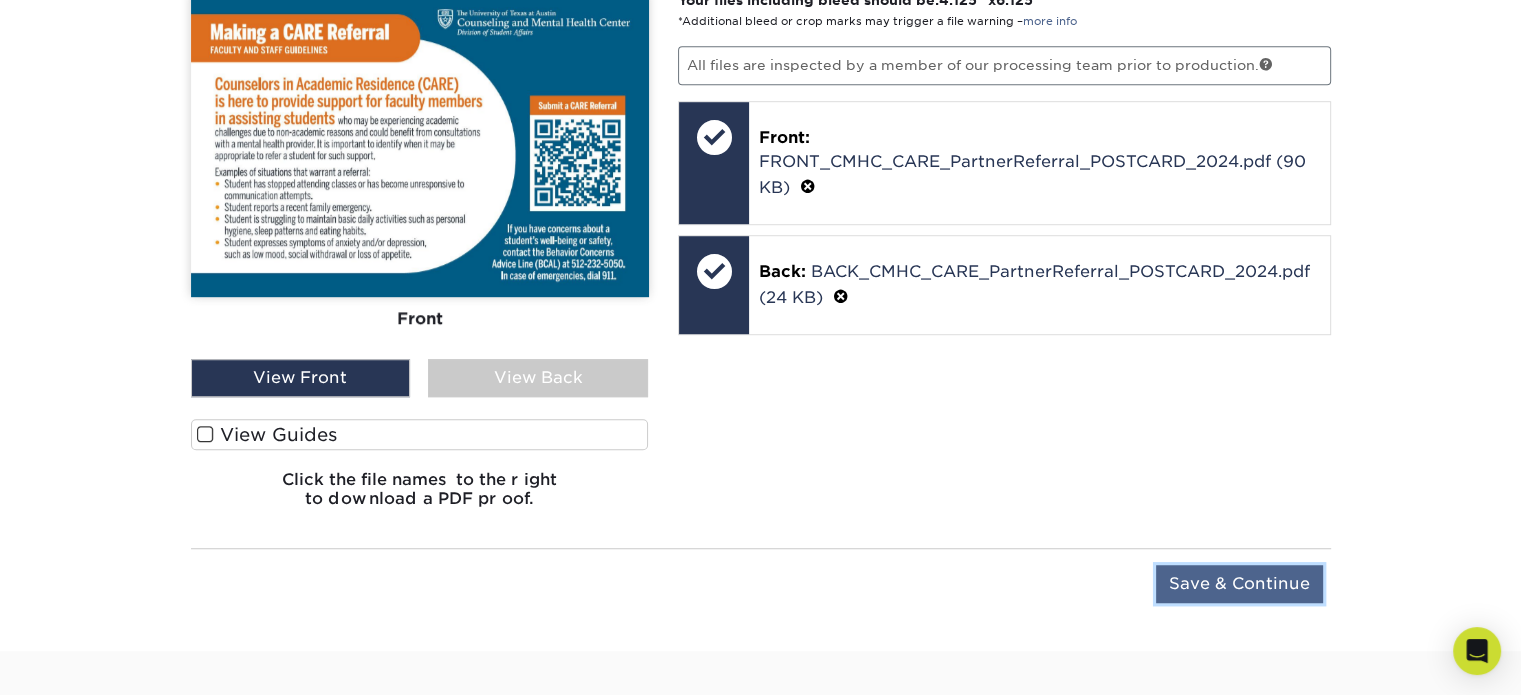 click on "Save & Continue" at bounding box center [1239, 584] 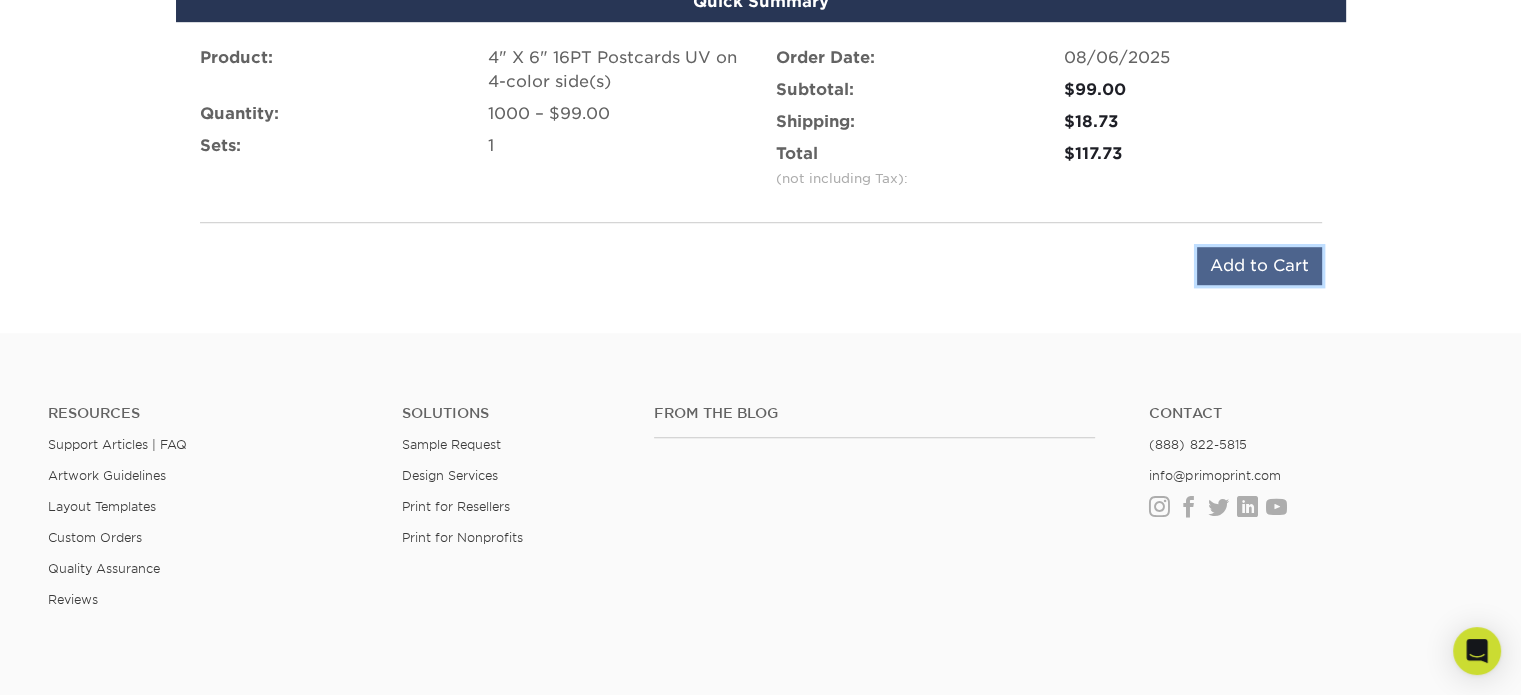 click on "Add to Cart" at bounding box center (1259, 266) 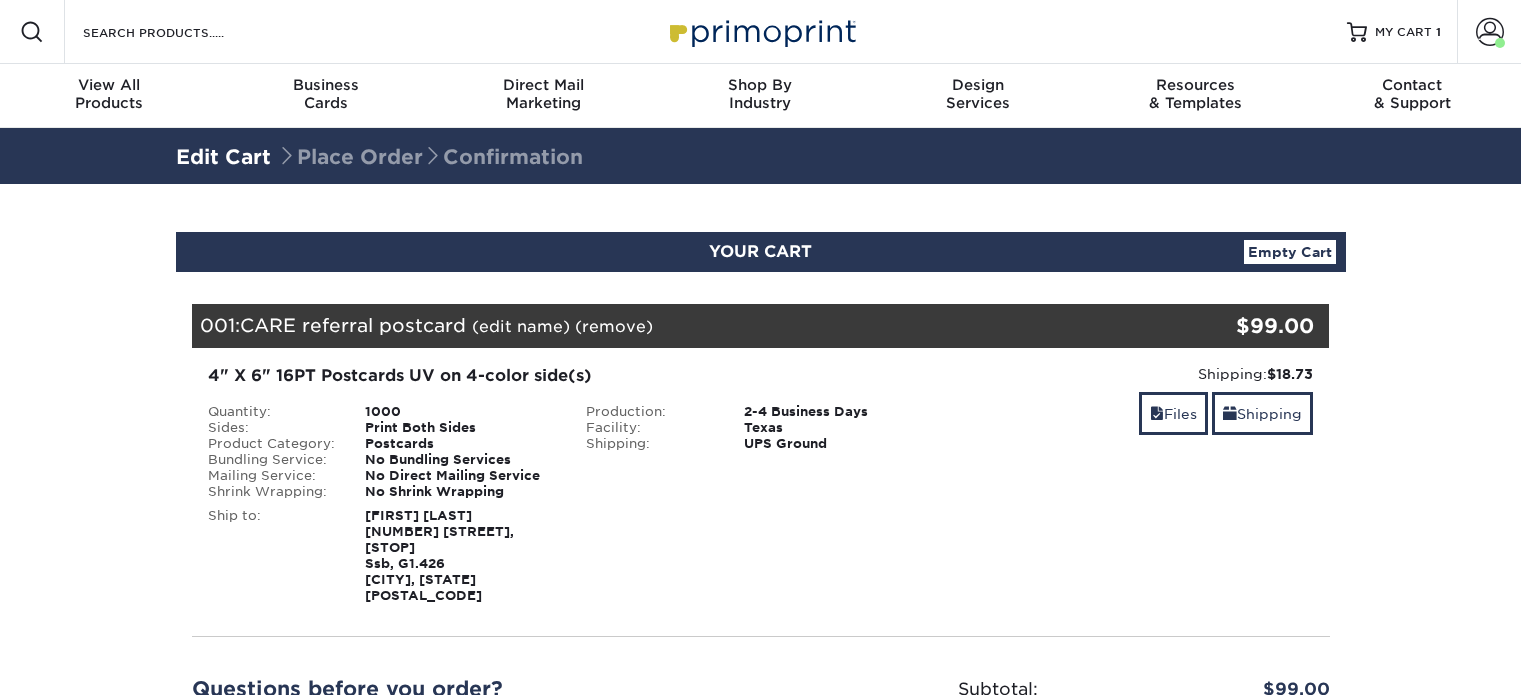 scroll, scrollTop: 0, scrollLeft: 0, axis: both 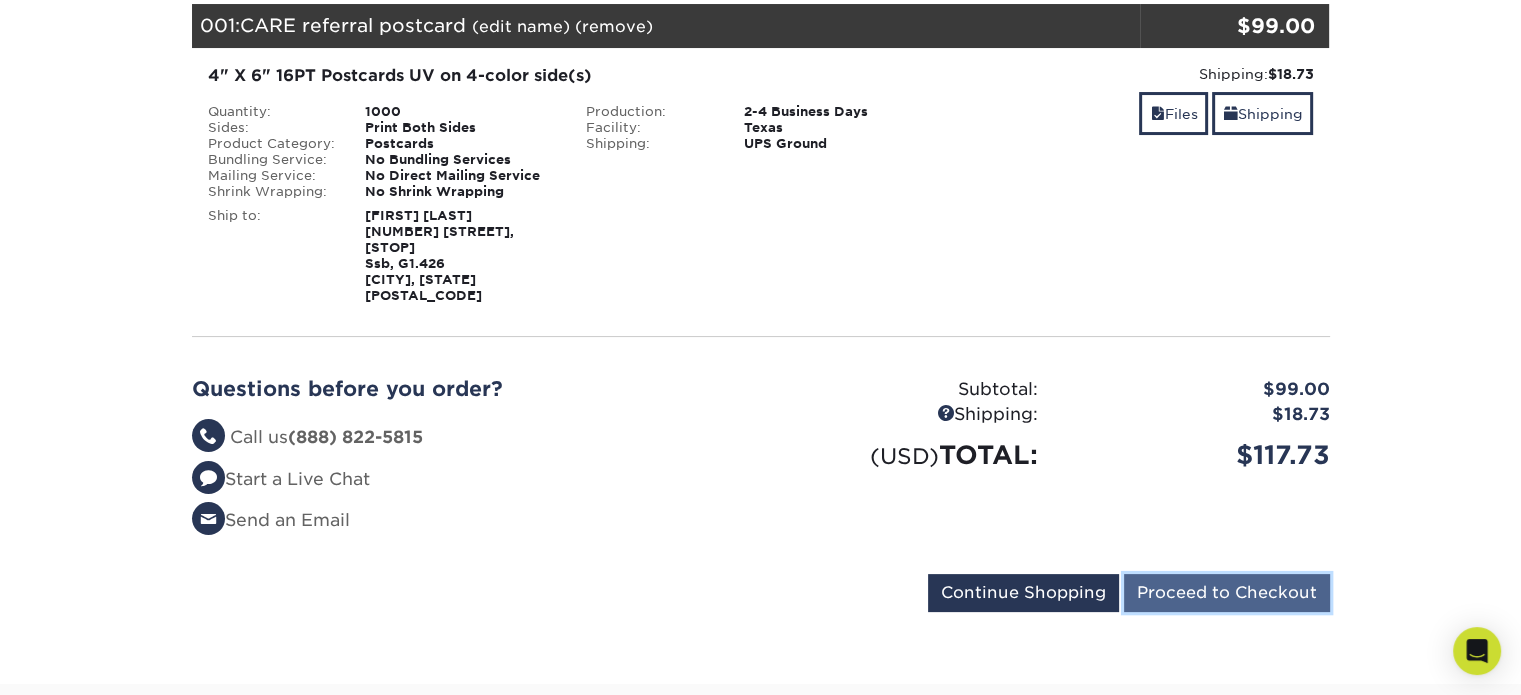 click on "Proceed to Checkout" at bounding box center (1227, 593) 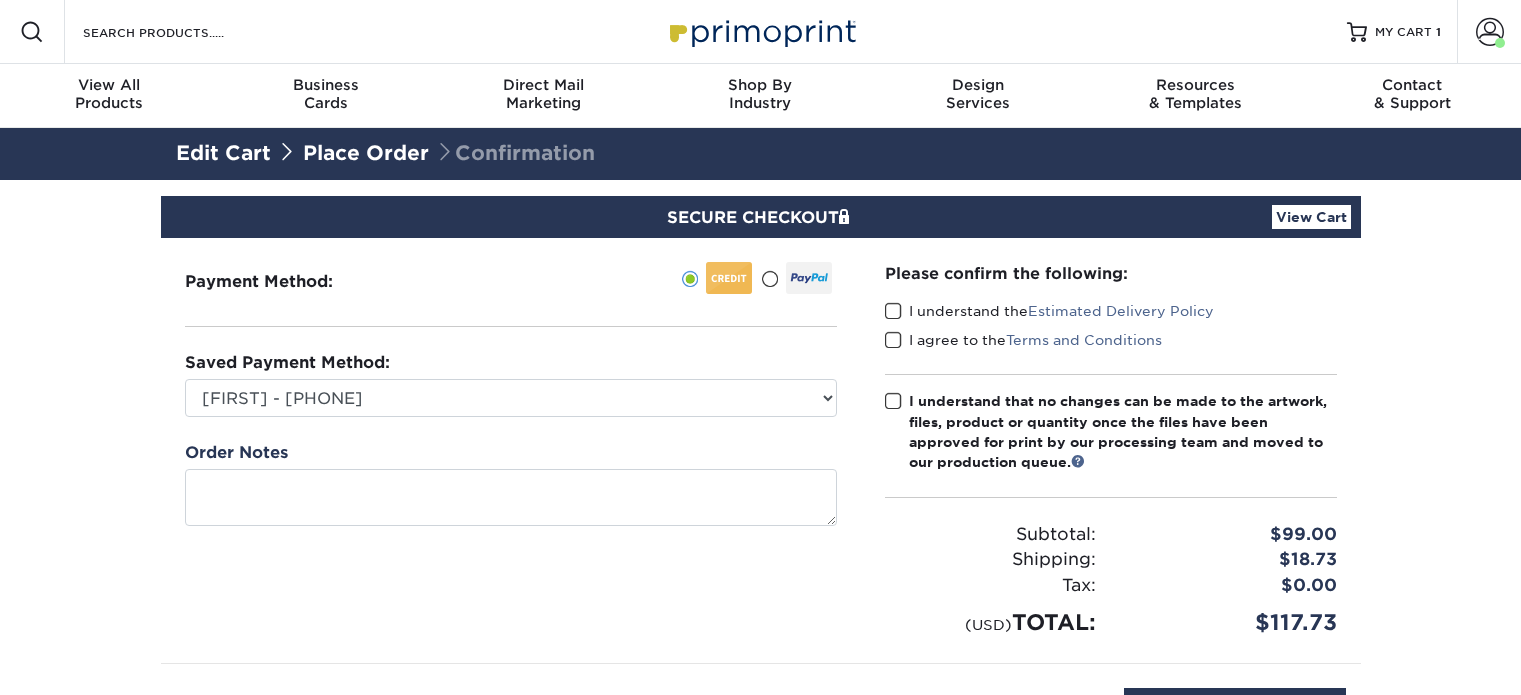 scroll, scrollTop: 0, scrollLeft: 0, axis: both 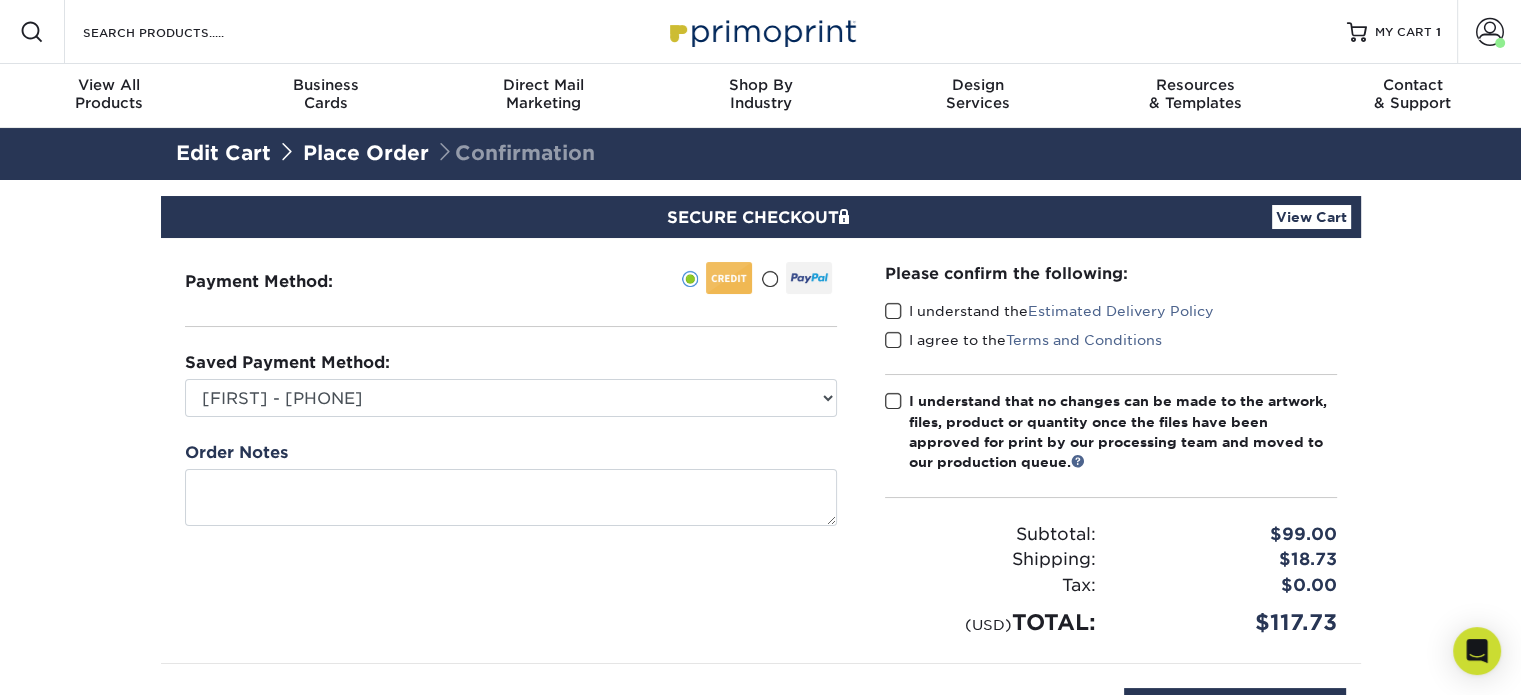 click at bounding box center (893, 311) 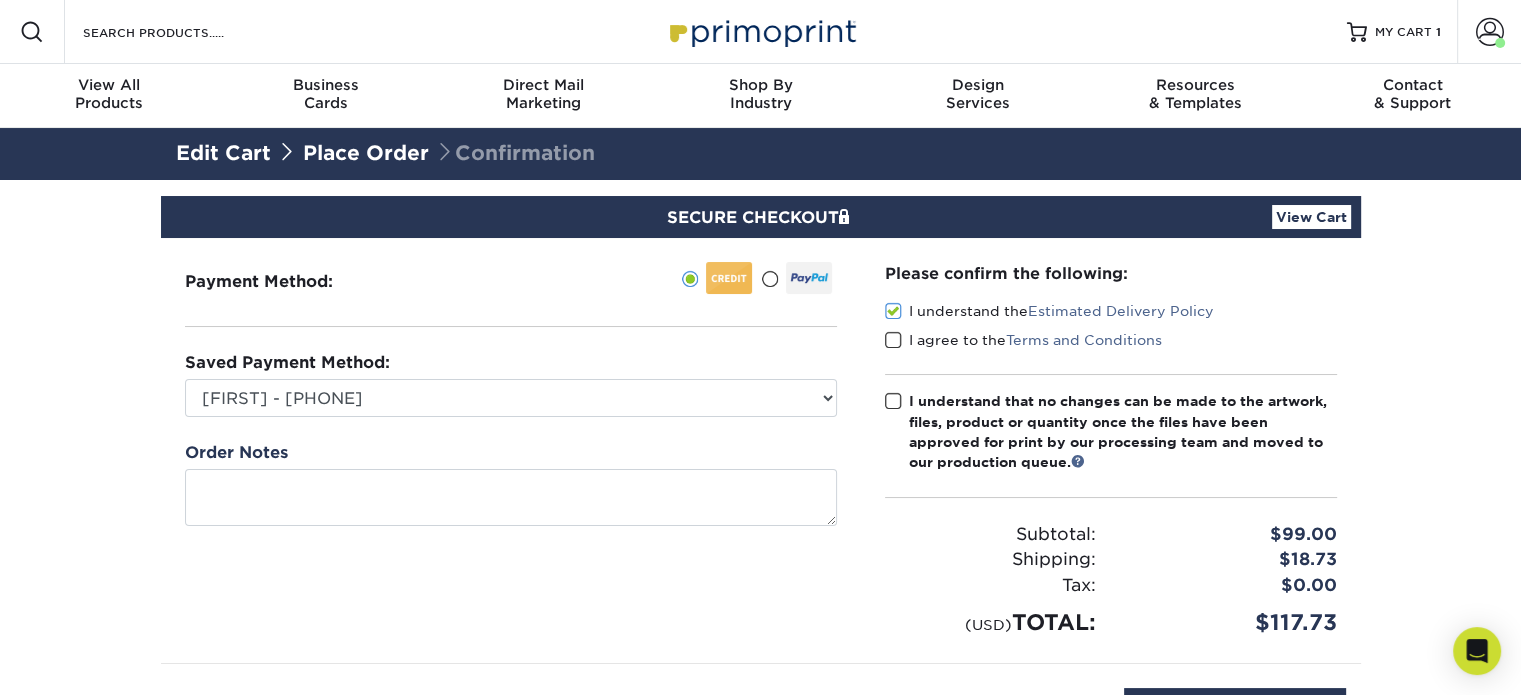 click at bounding box center [893, 340] 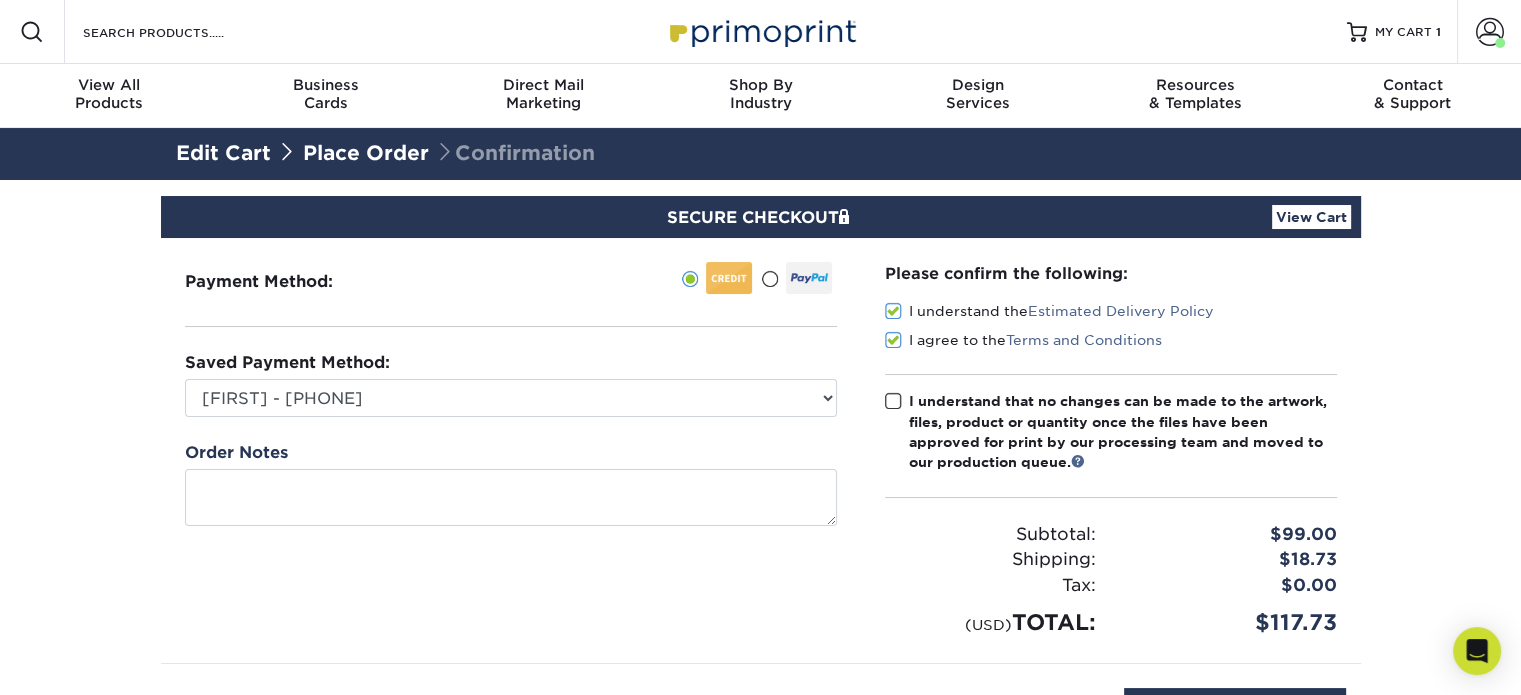 click at bounding box center [893, 401] 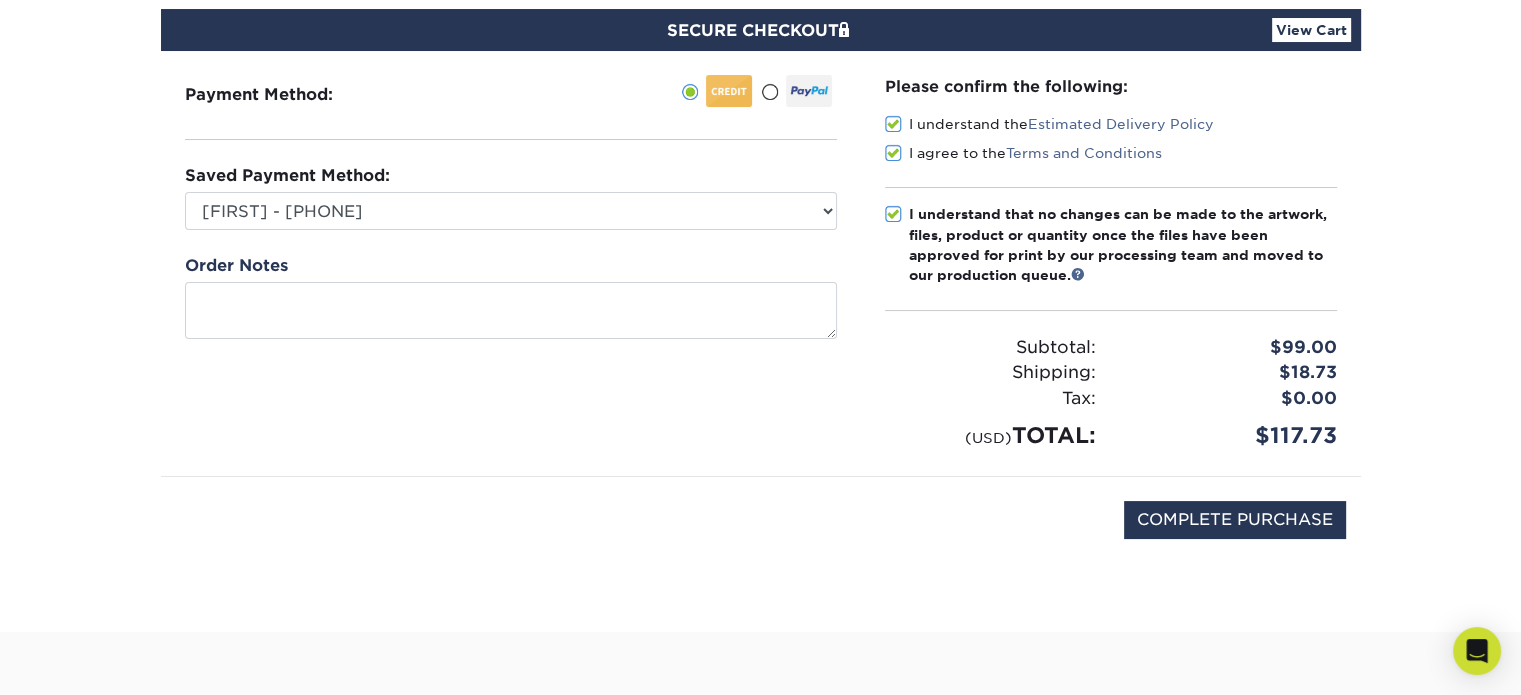 scroll, scrollTop: 200, scrollLeft: 0, axis: vertical 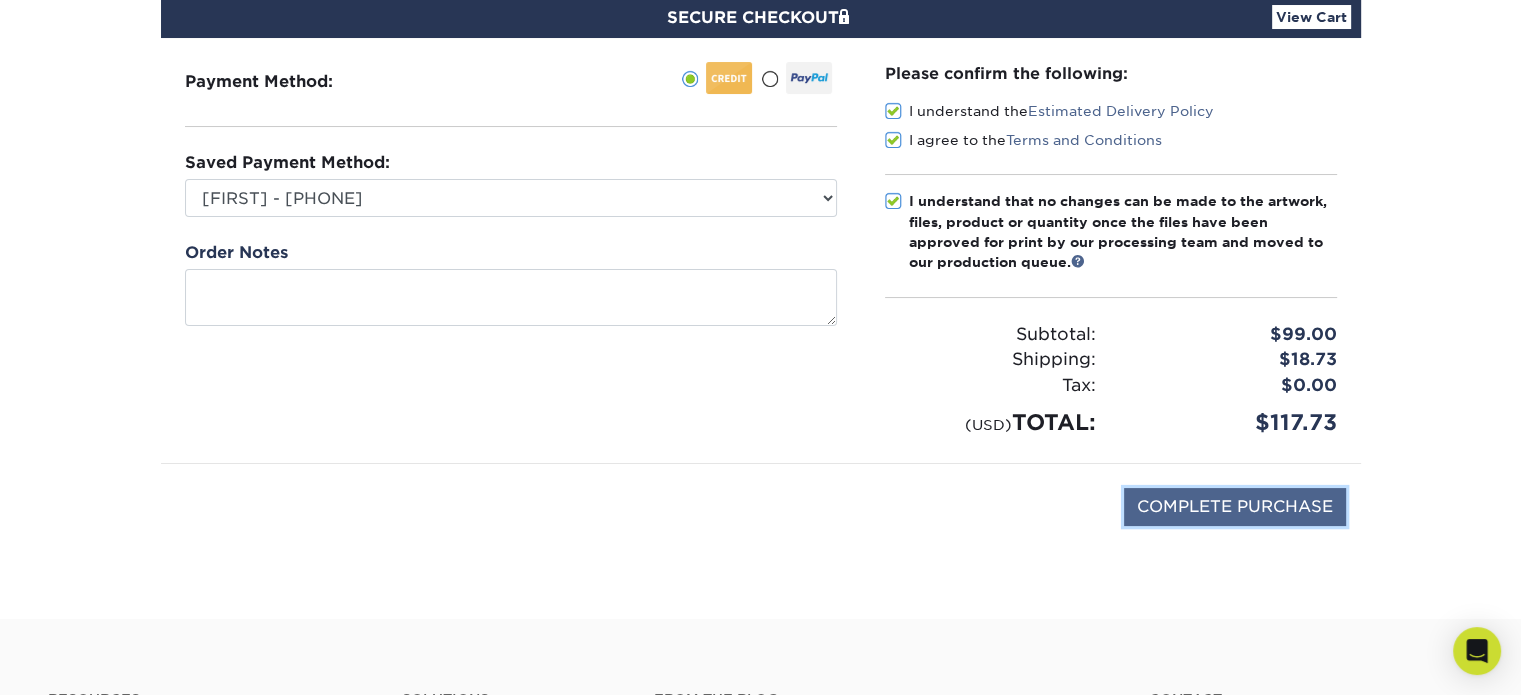 click on "COMPLETE PURCHASE" at bounding box center [1235, 507] 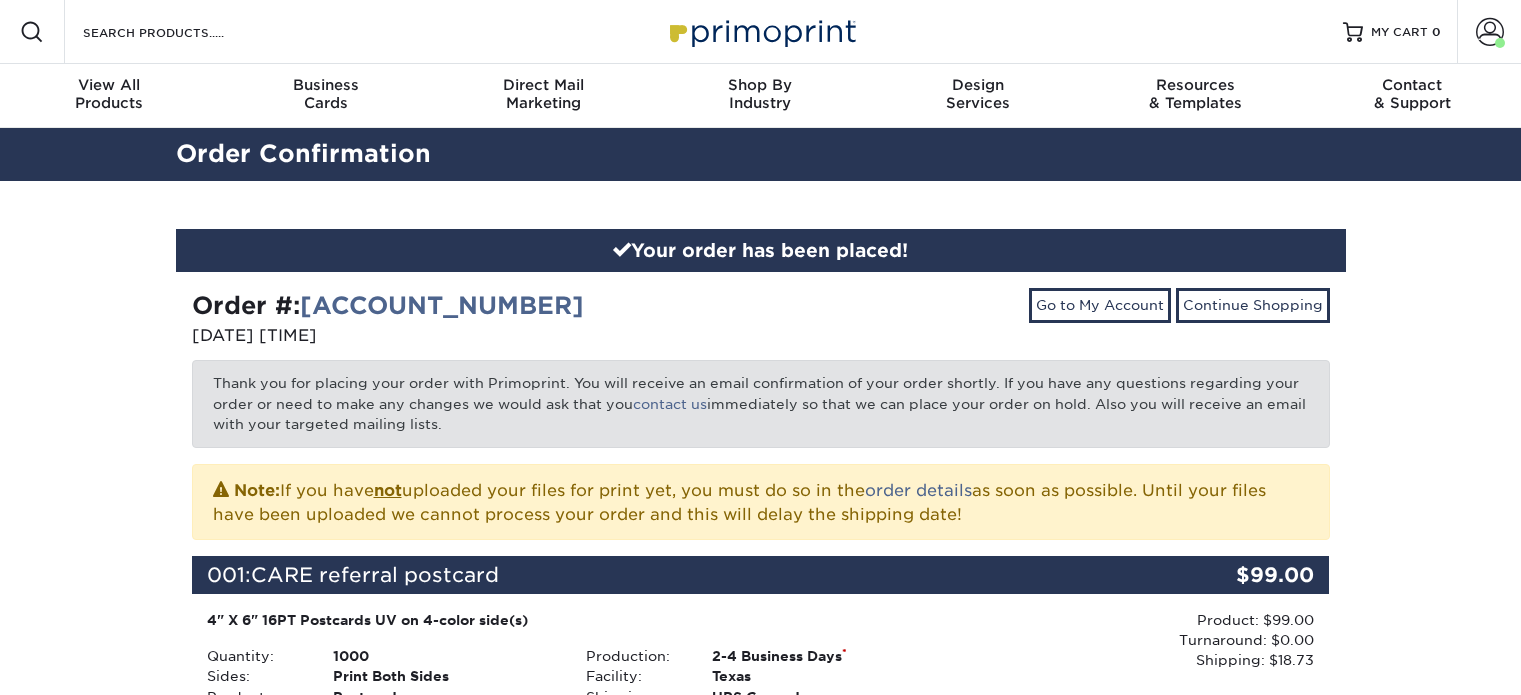 scroll, scrollTop: 0, scrollLeft: 0, axis: both 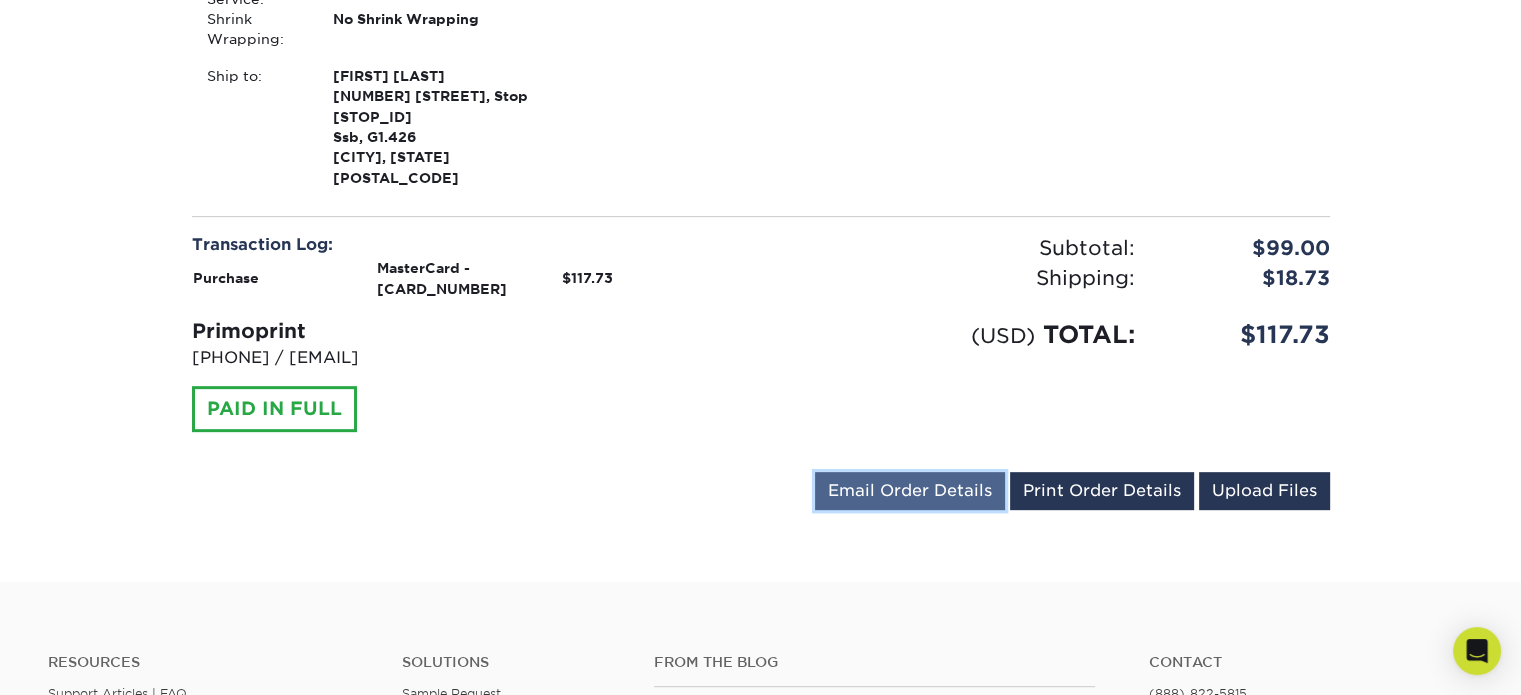 click on "Email Order Details" at bounding box center (910, 491) 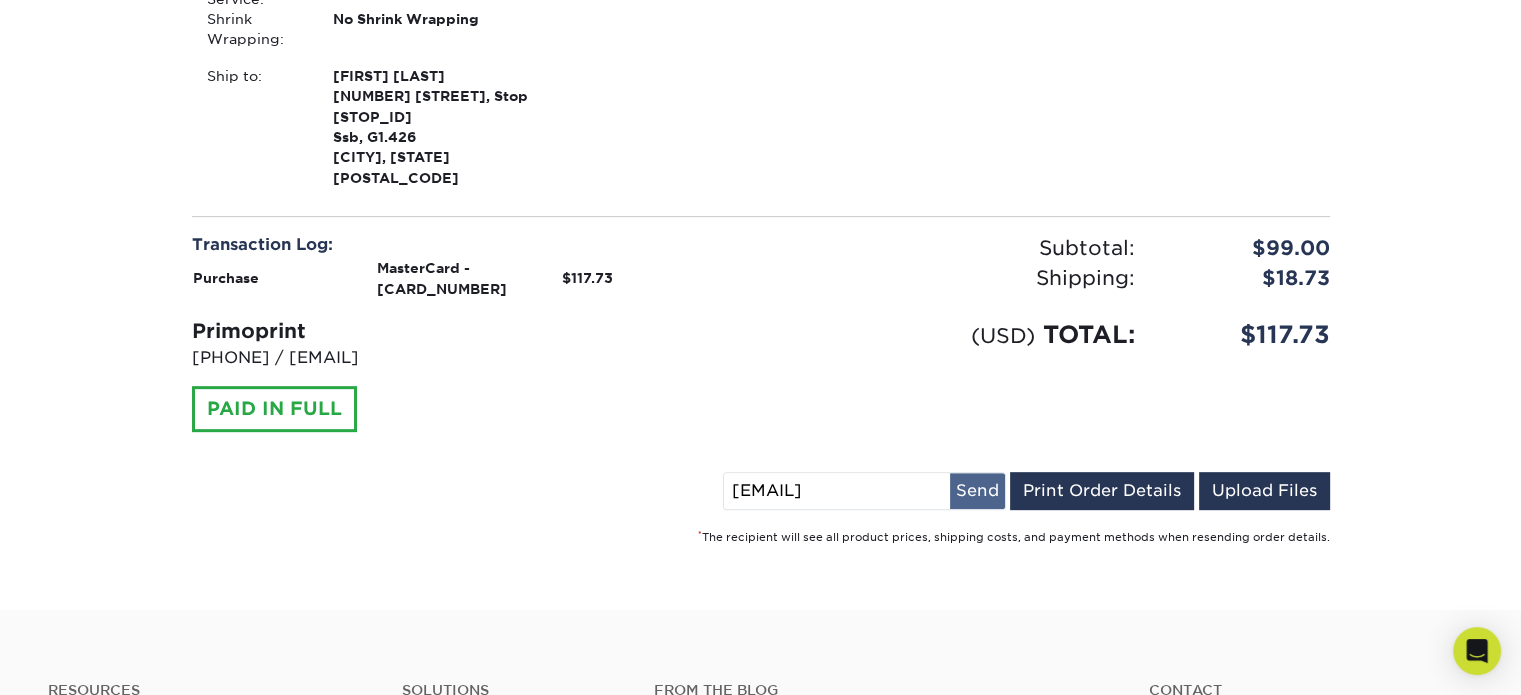 click on "Send" at bounding box center [977, 491] 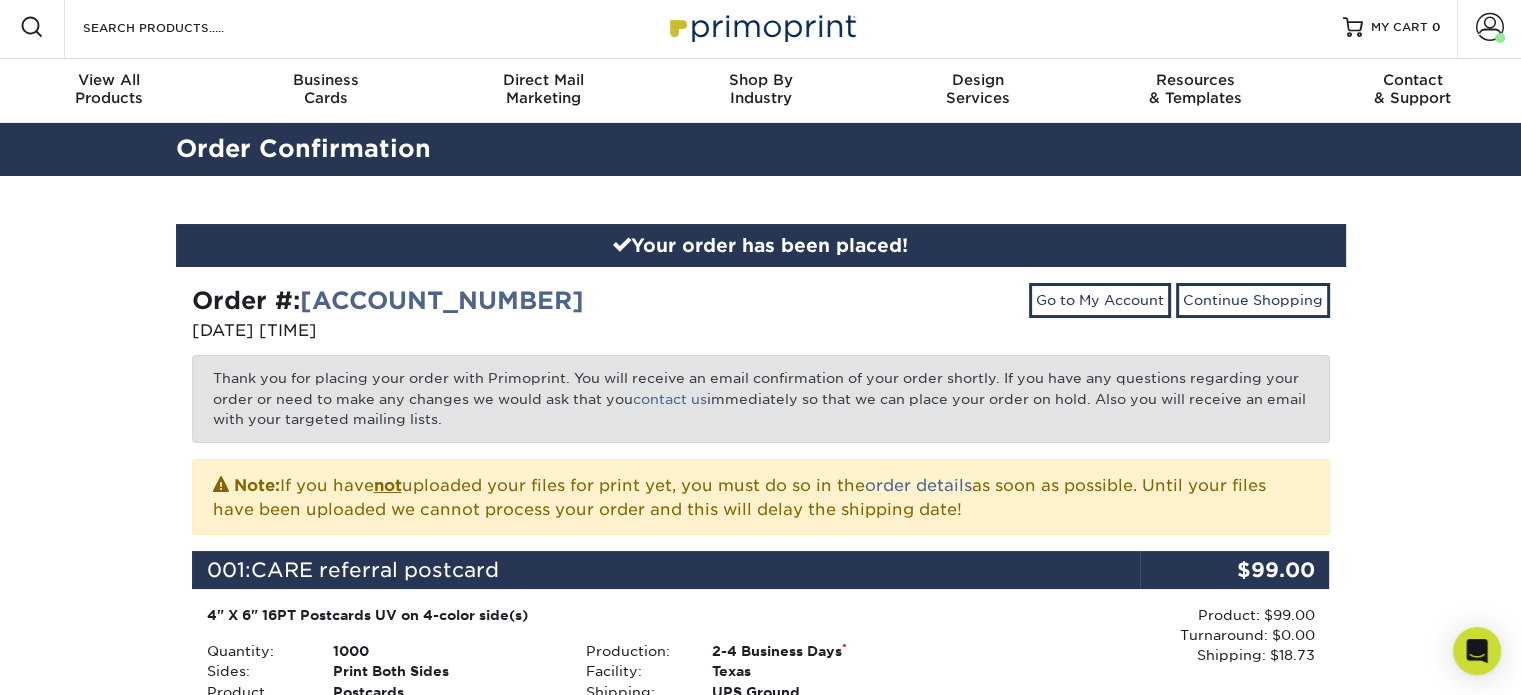 scroll, scrollTop: 0, scrollLeft: 0, axis: both 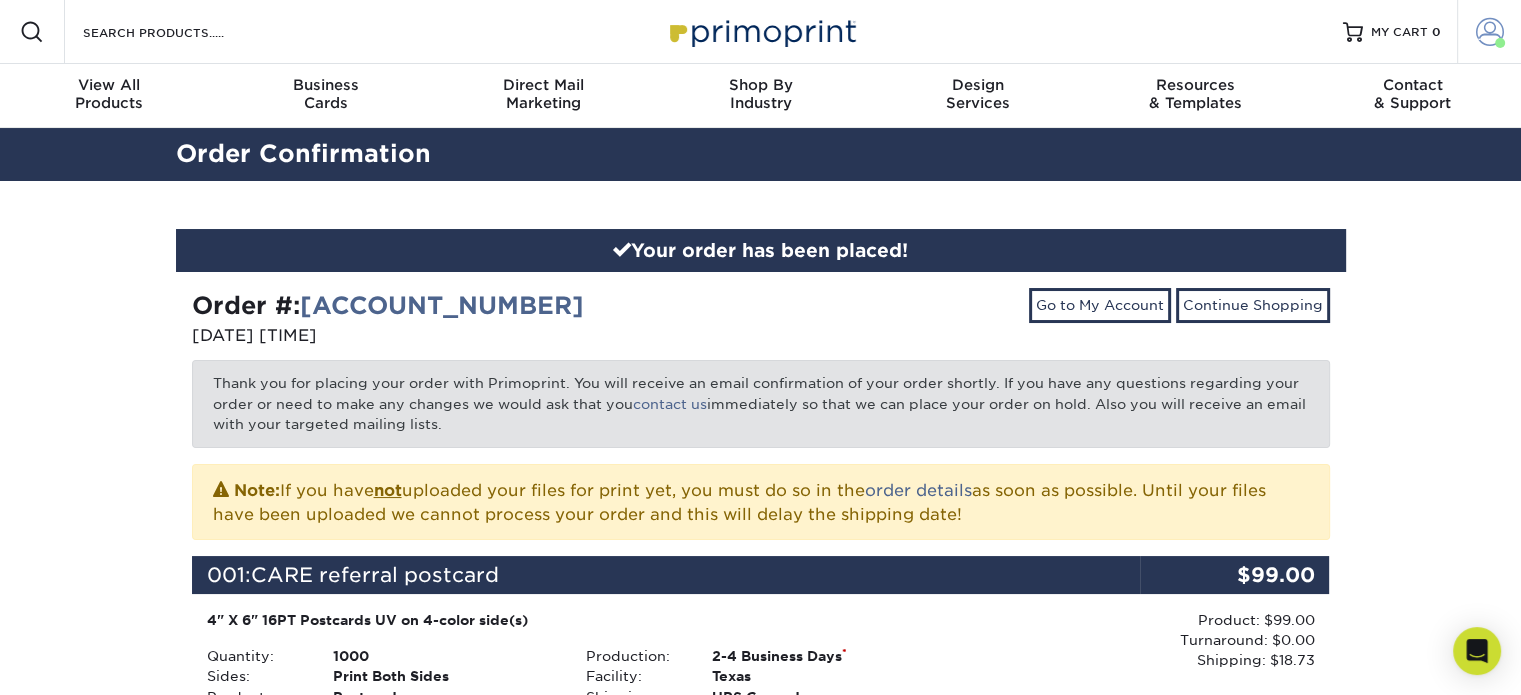 click at bounding box center (1490, 32) 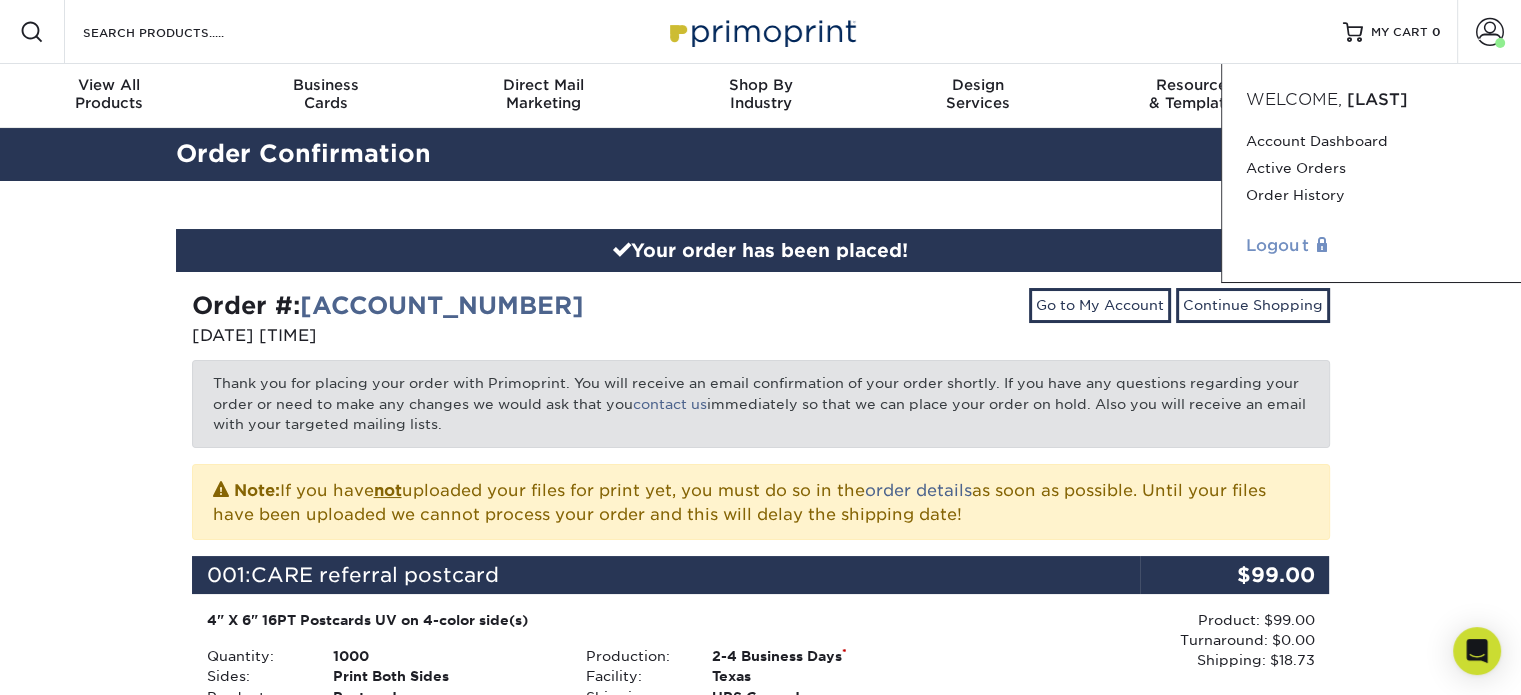 click on "Logout" at bounding box center (1371, 246) 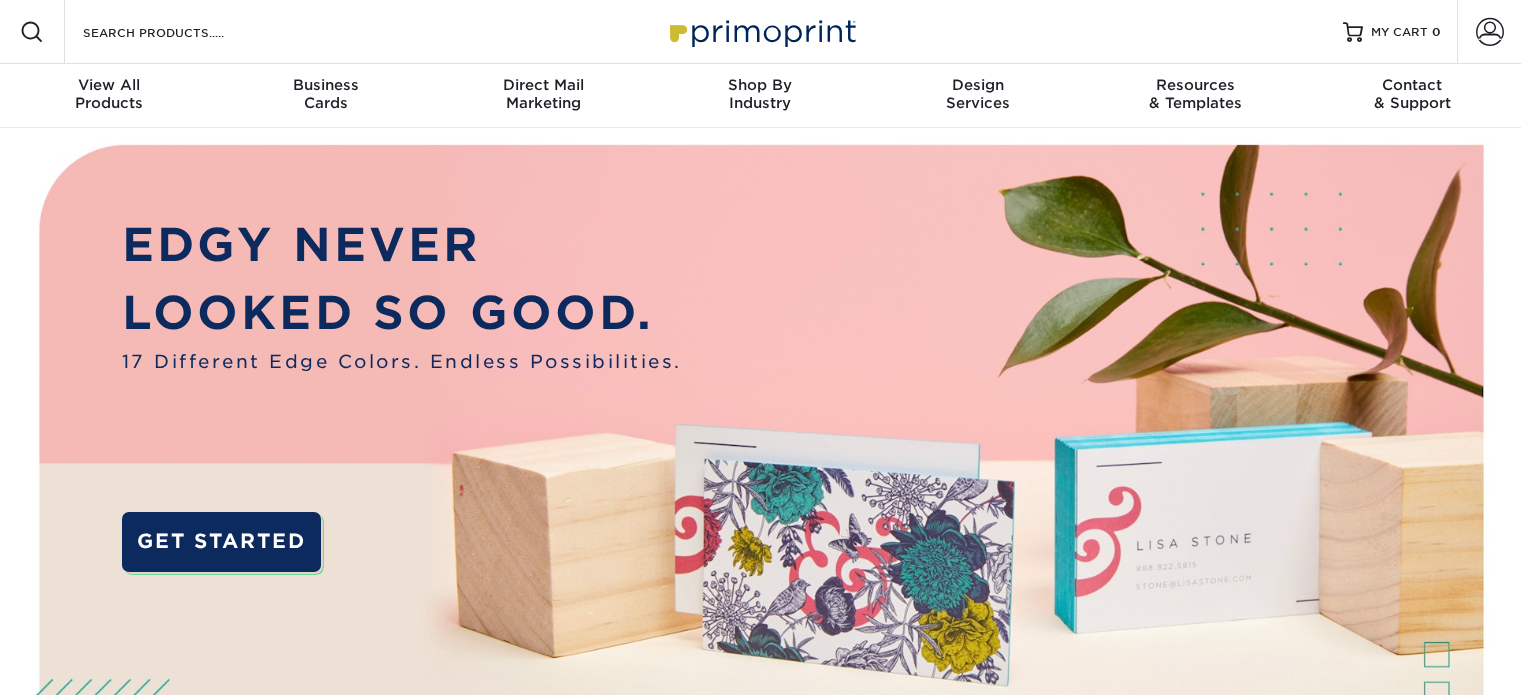 scroll, scrollTop: 0, scrollLeft: 0, axis: both 